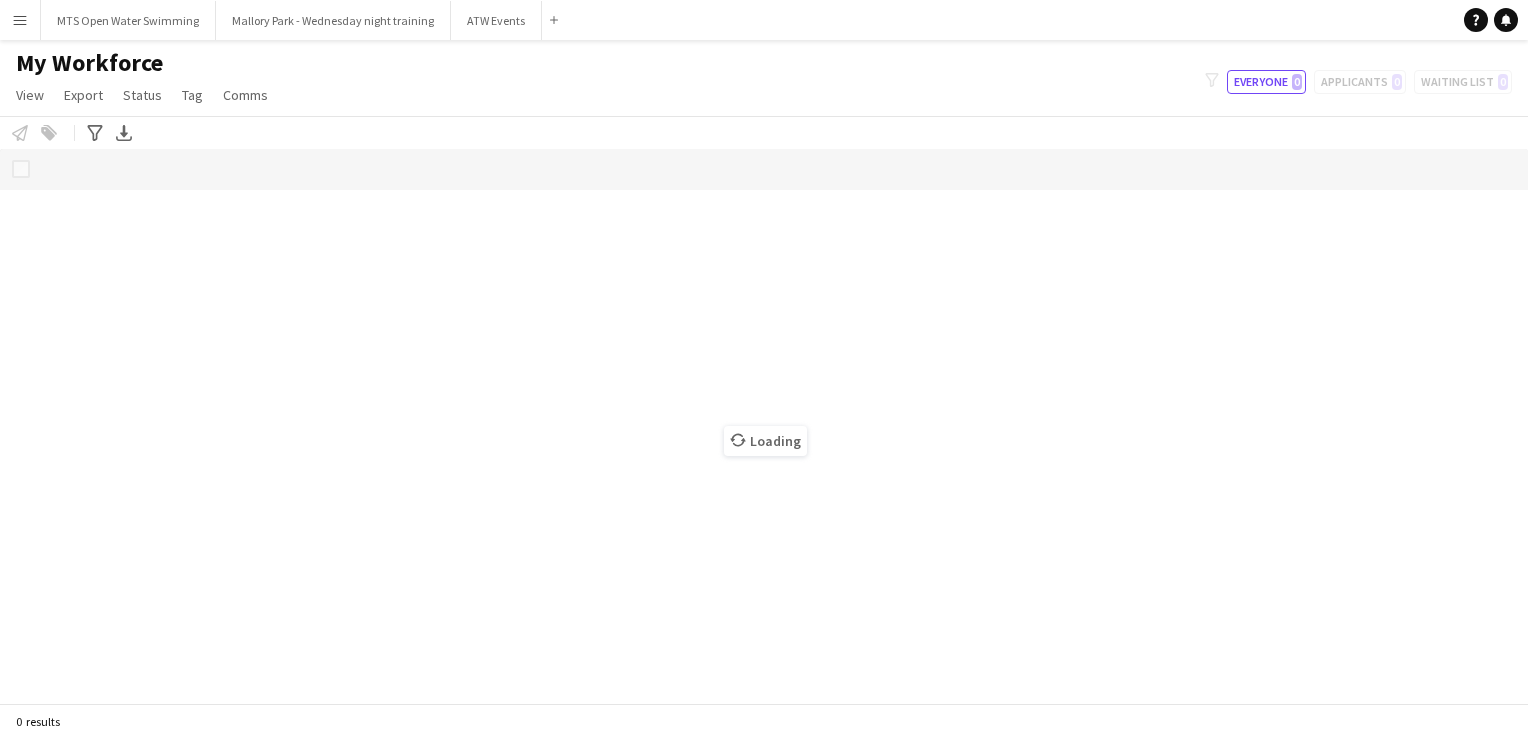 scroll, scrollTop: 0, scrollLeft: 0, axis: both 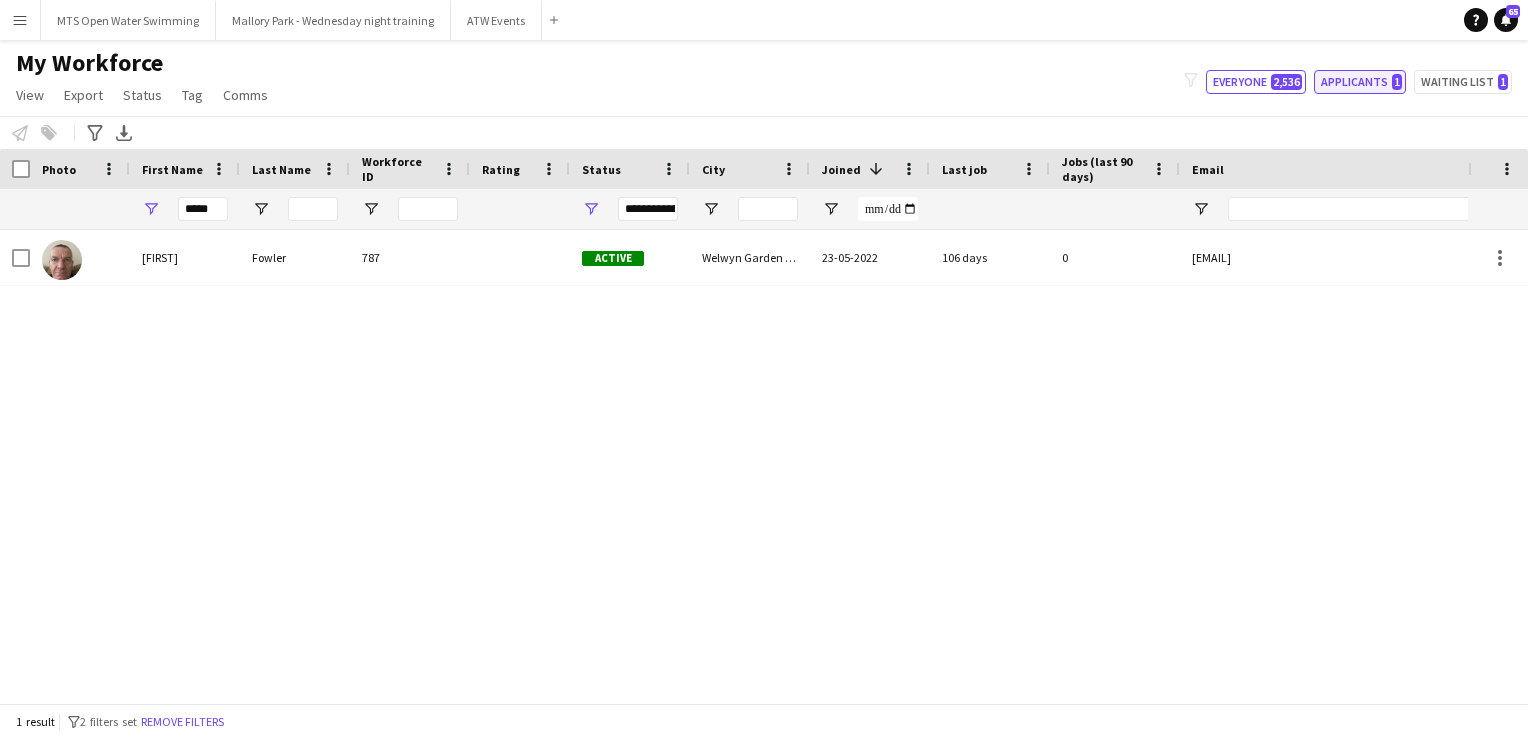 click on "Applicants   1" 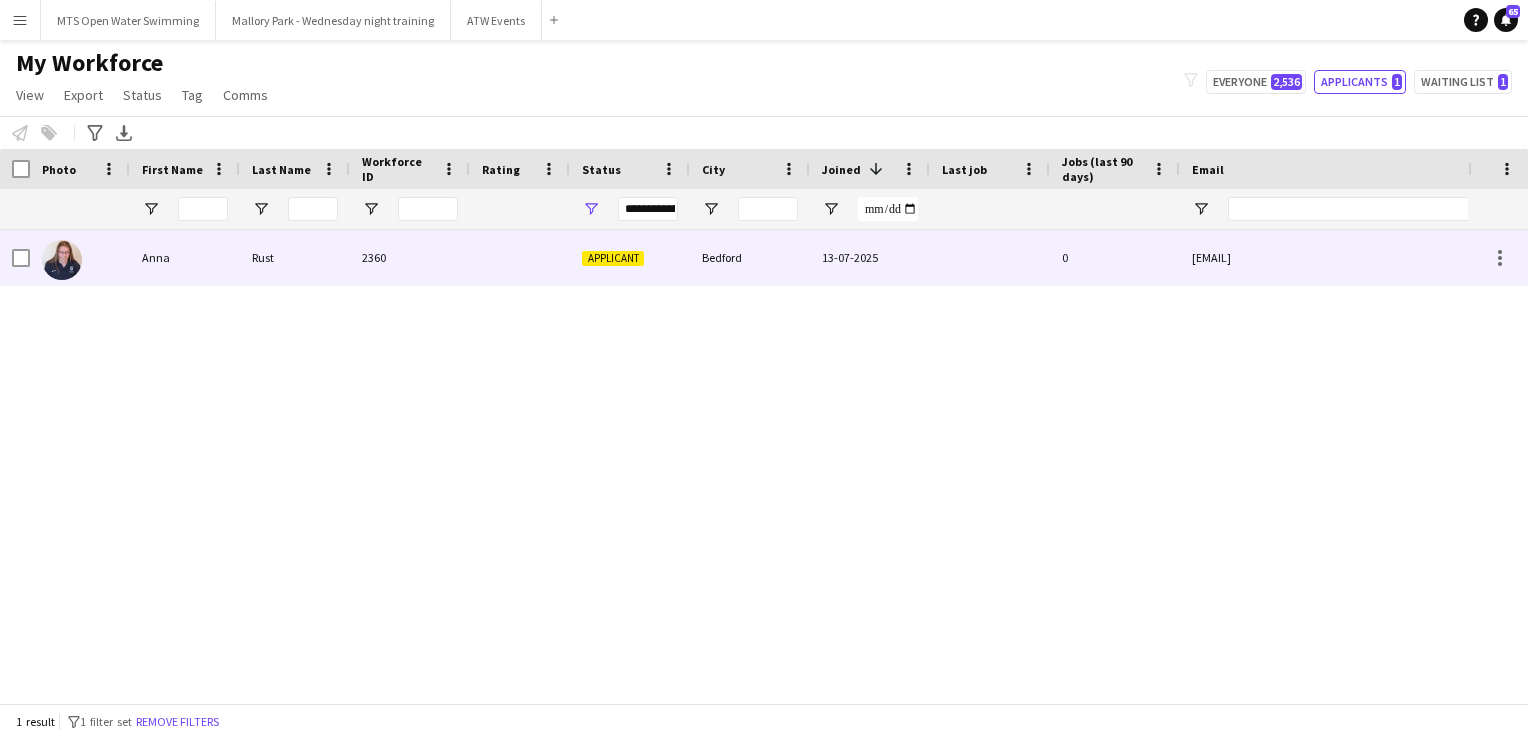 click on "2360" at bounding box center (410, 257) 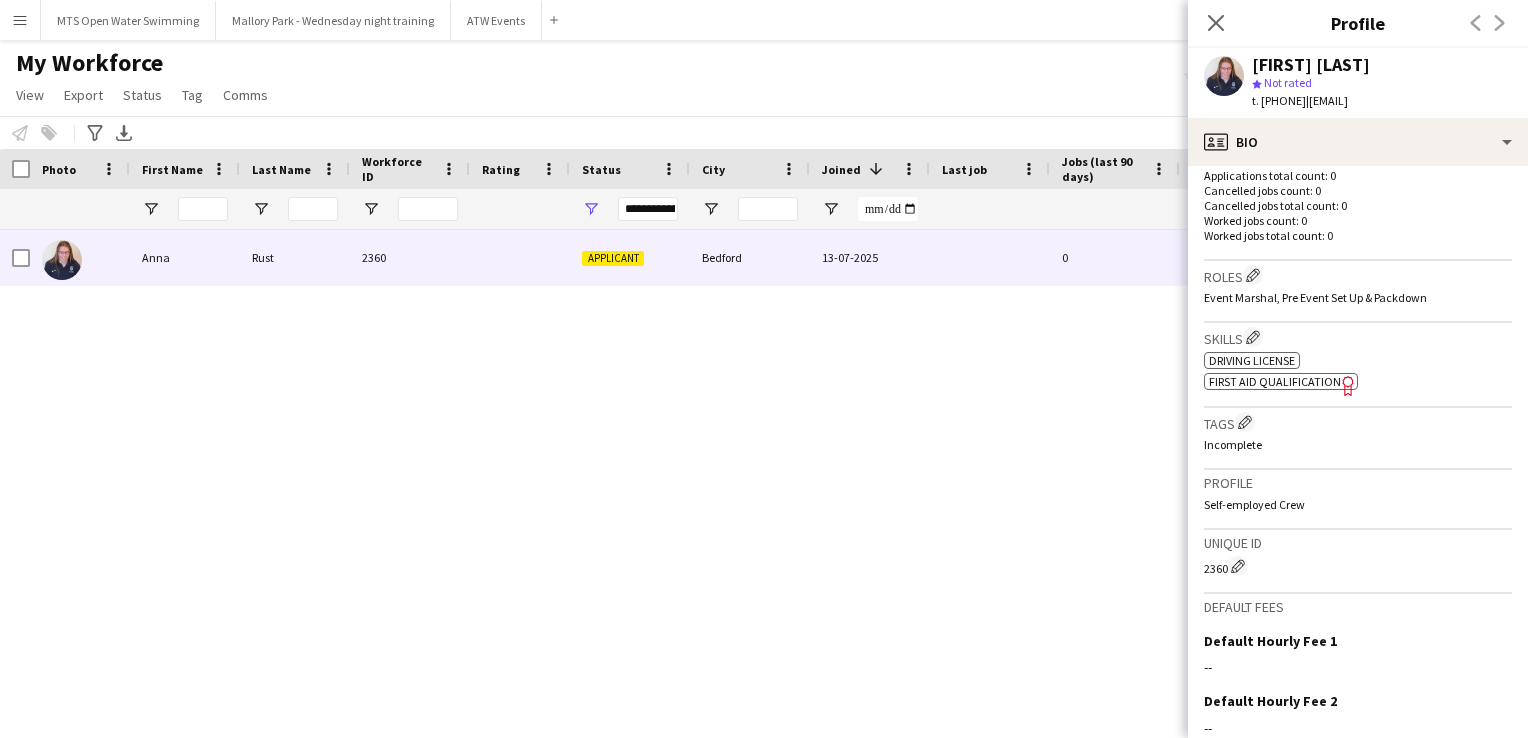 scroll, scrollTop: 722, scrollLeft: 0, axis: vertical 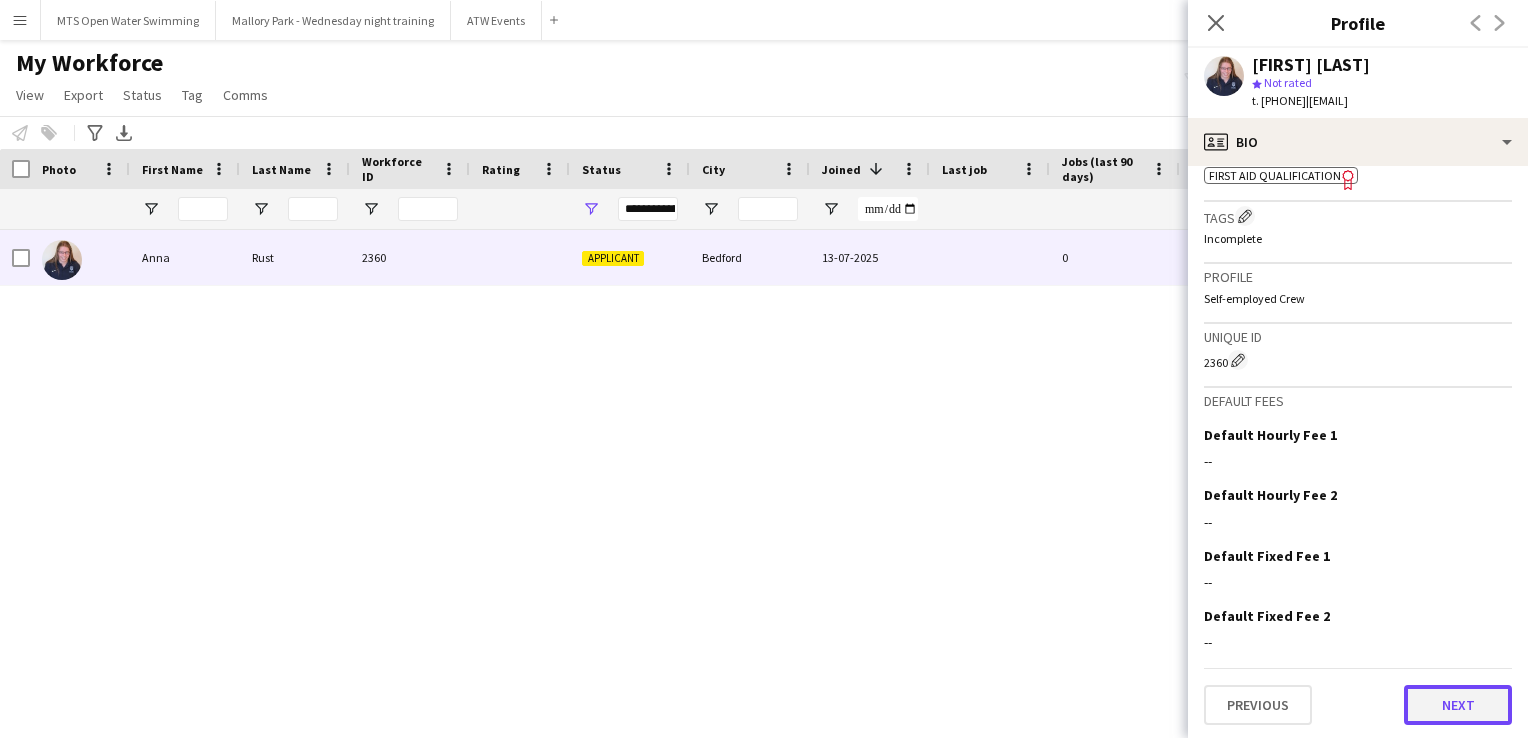 click on "Next" 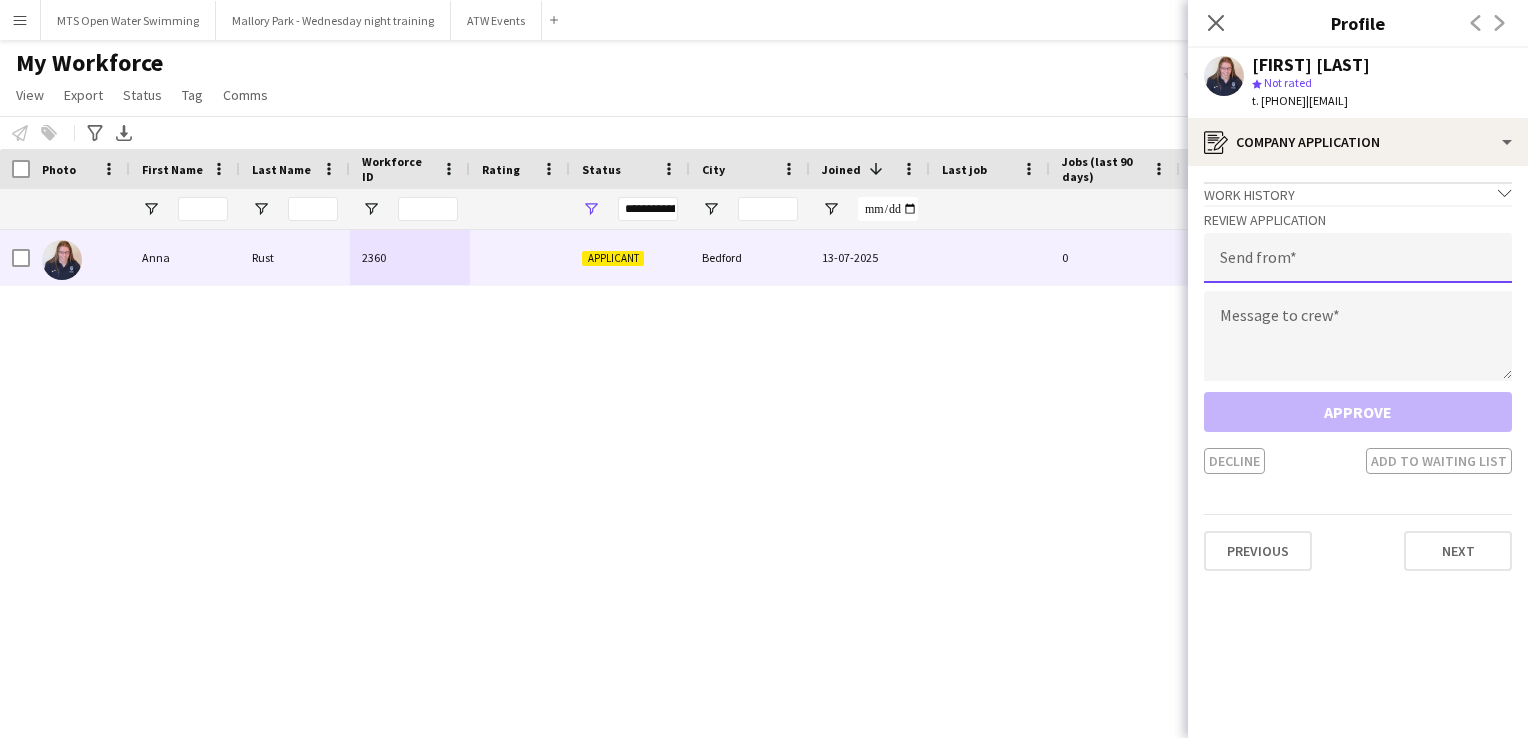 click 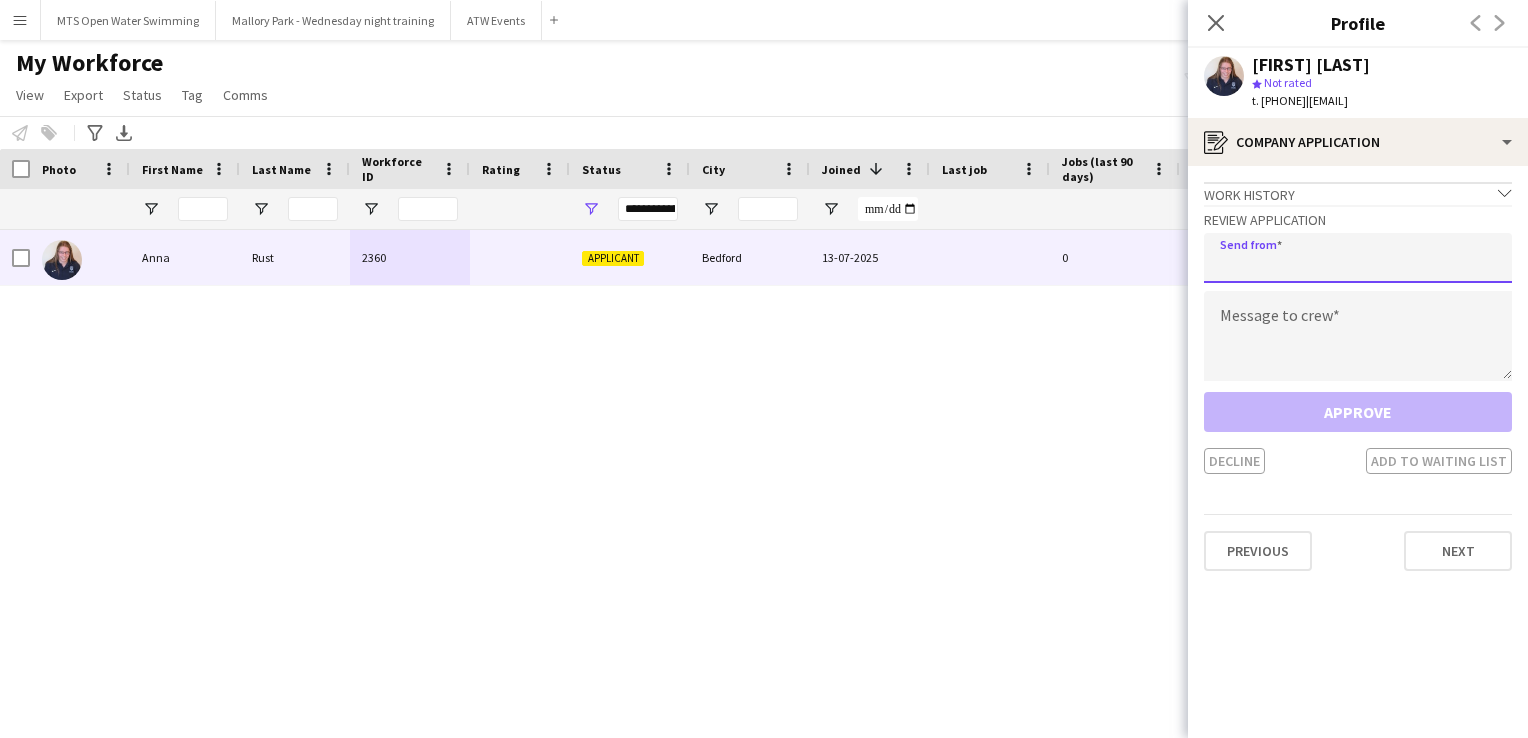 type on "**********" 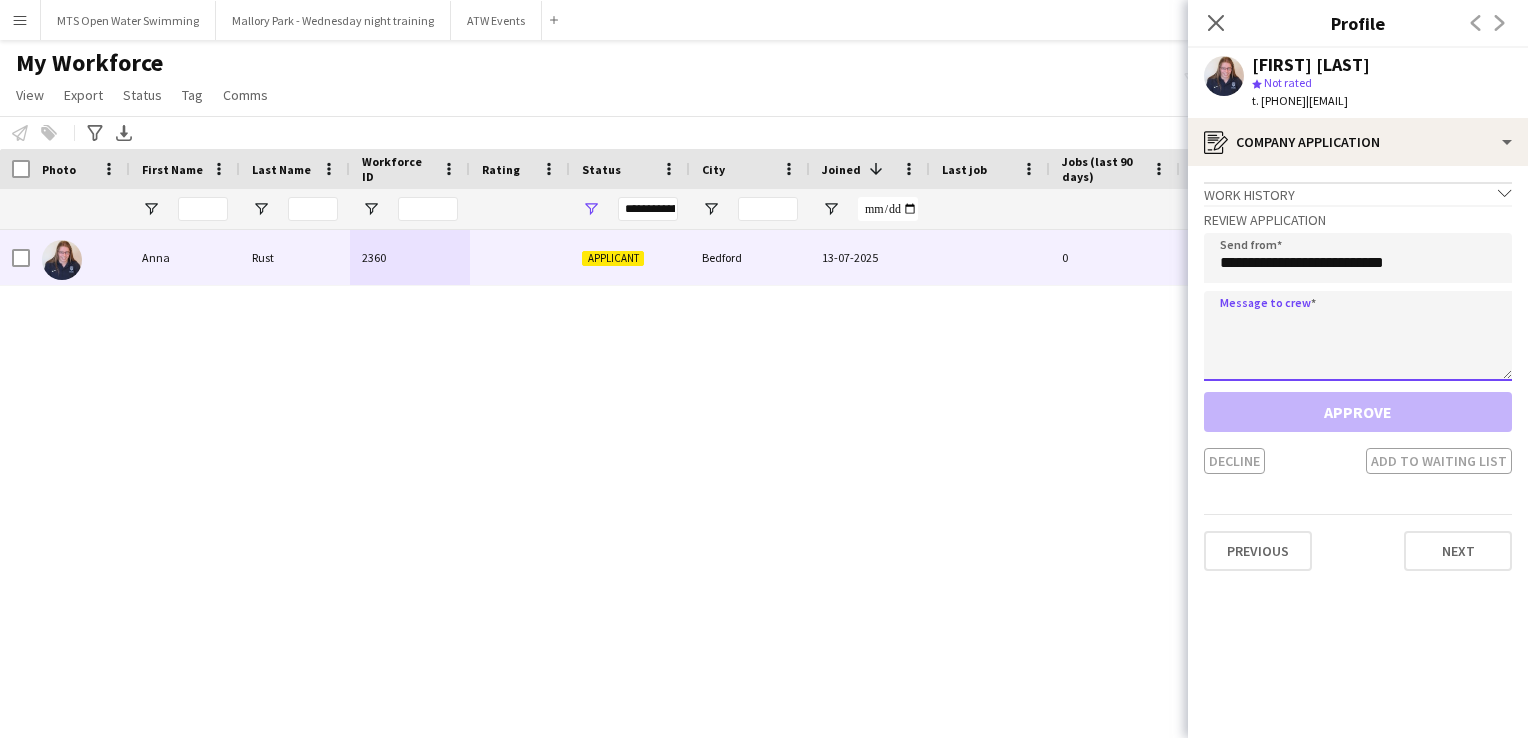 click 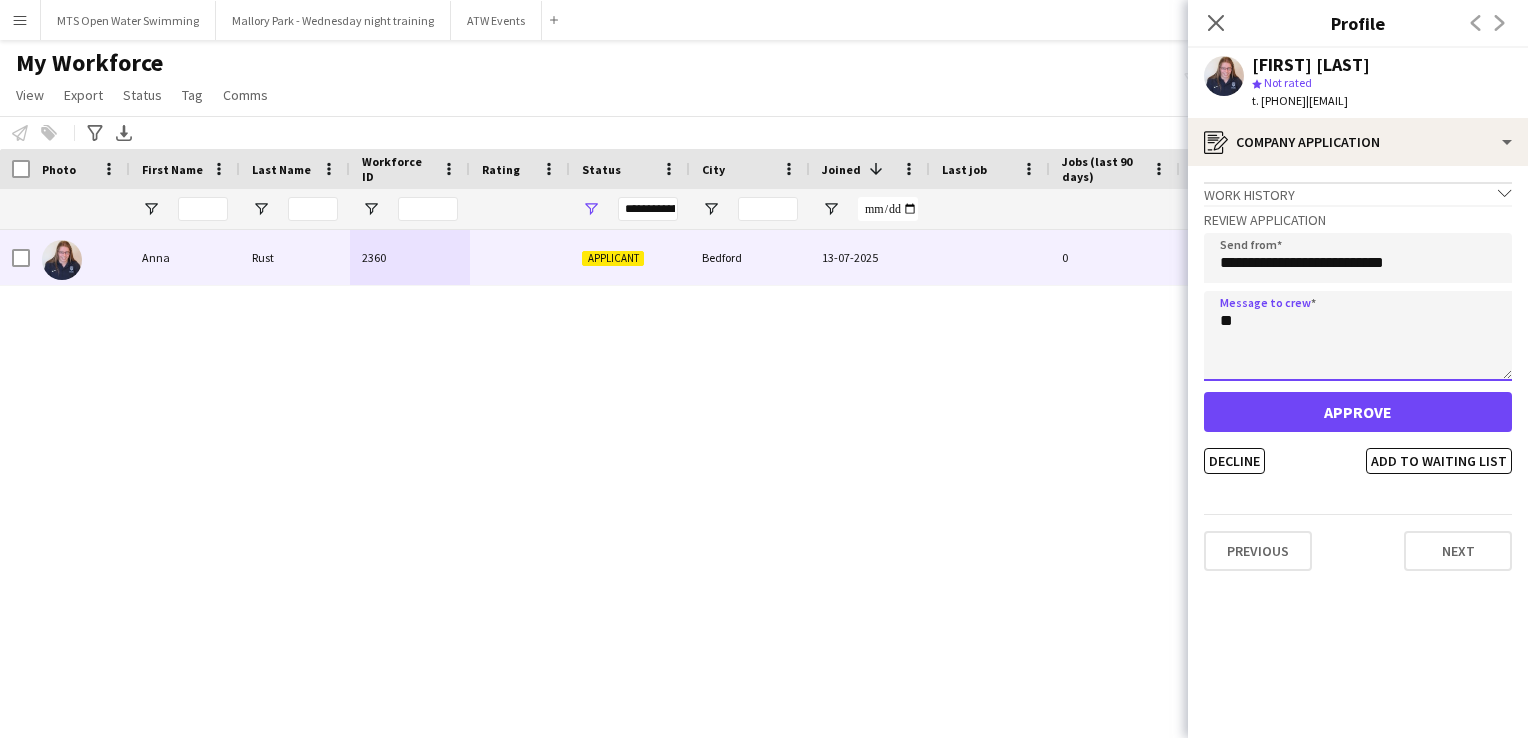 type on "*" 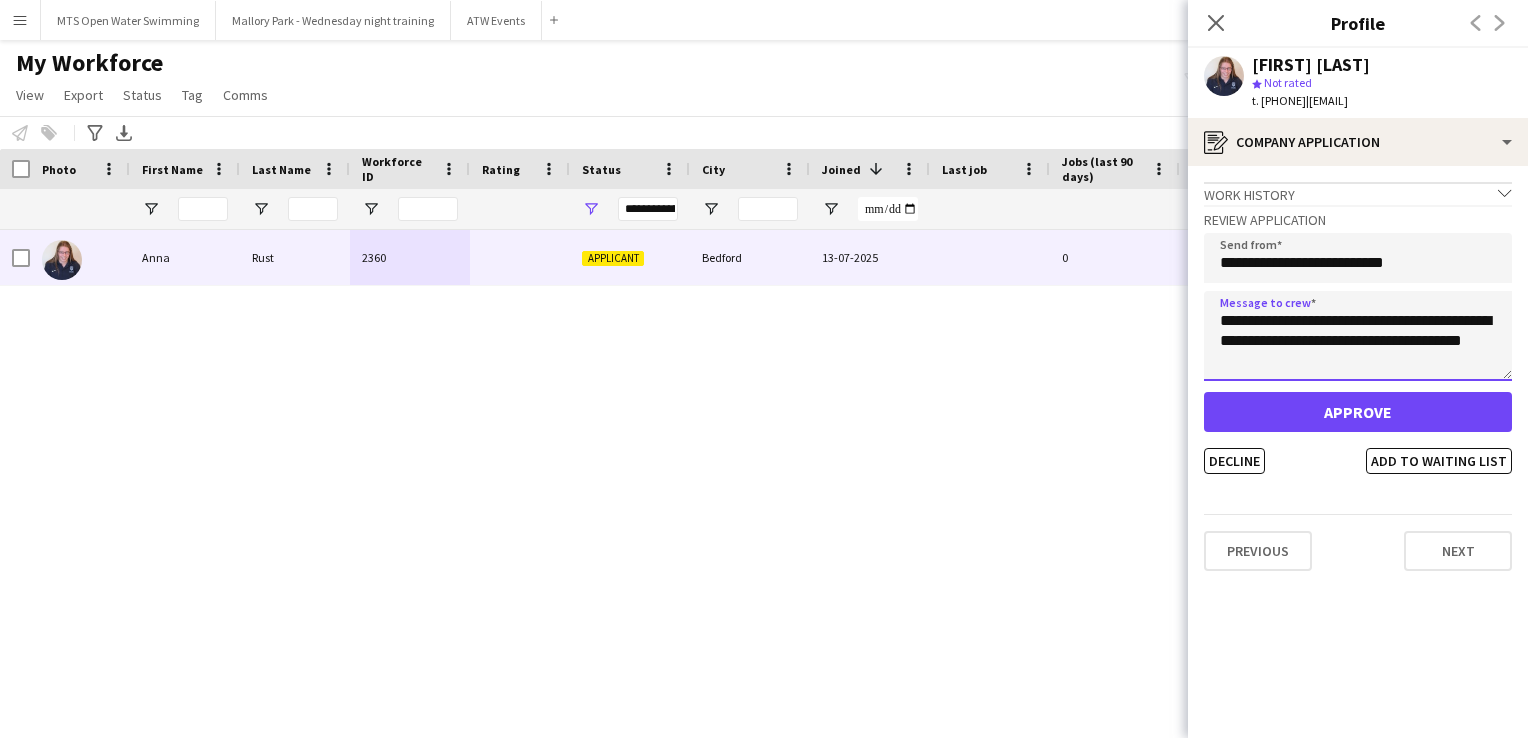 type on "**********" 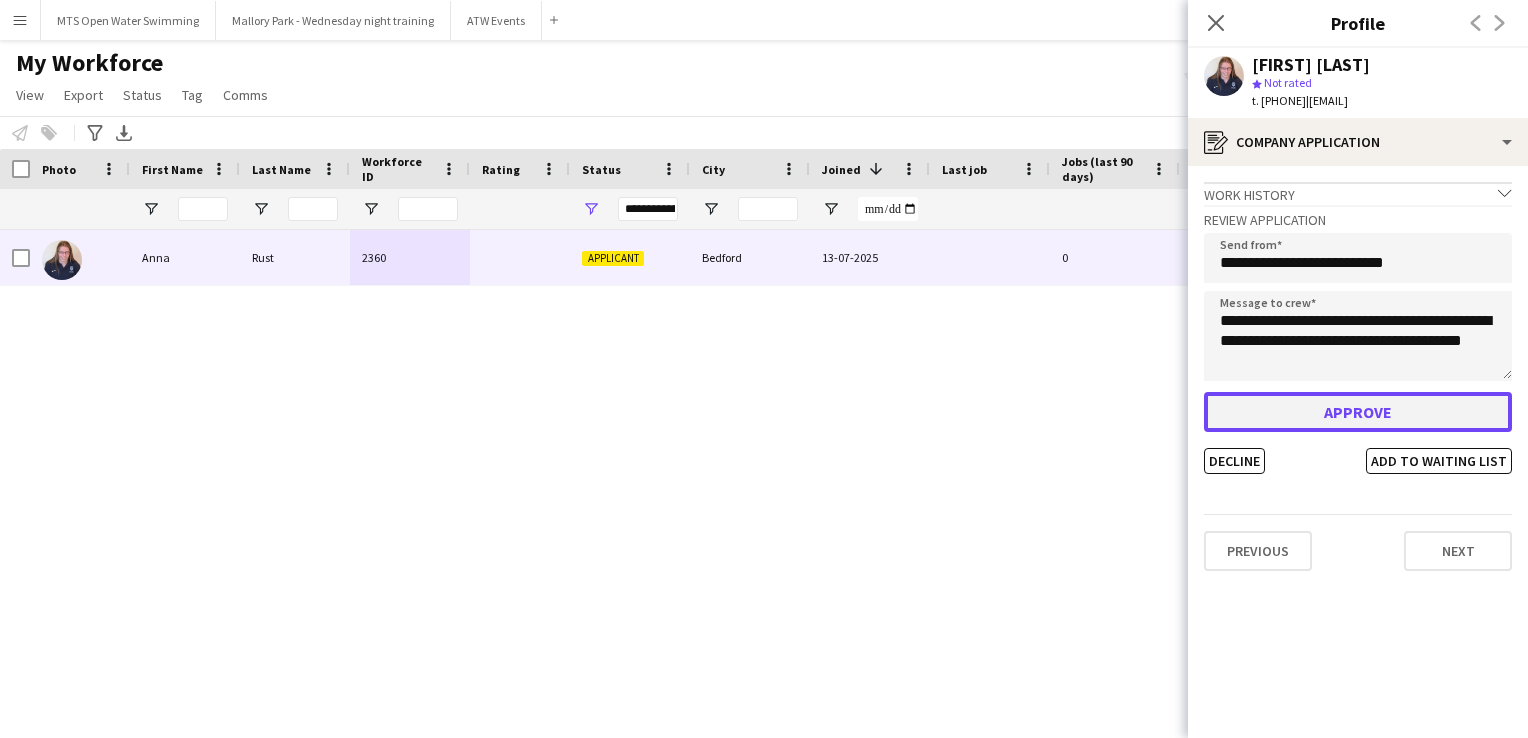 click on "Approve" 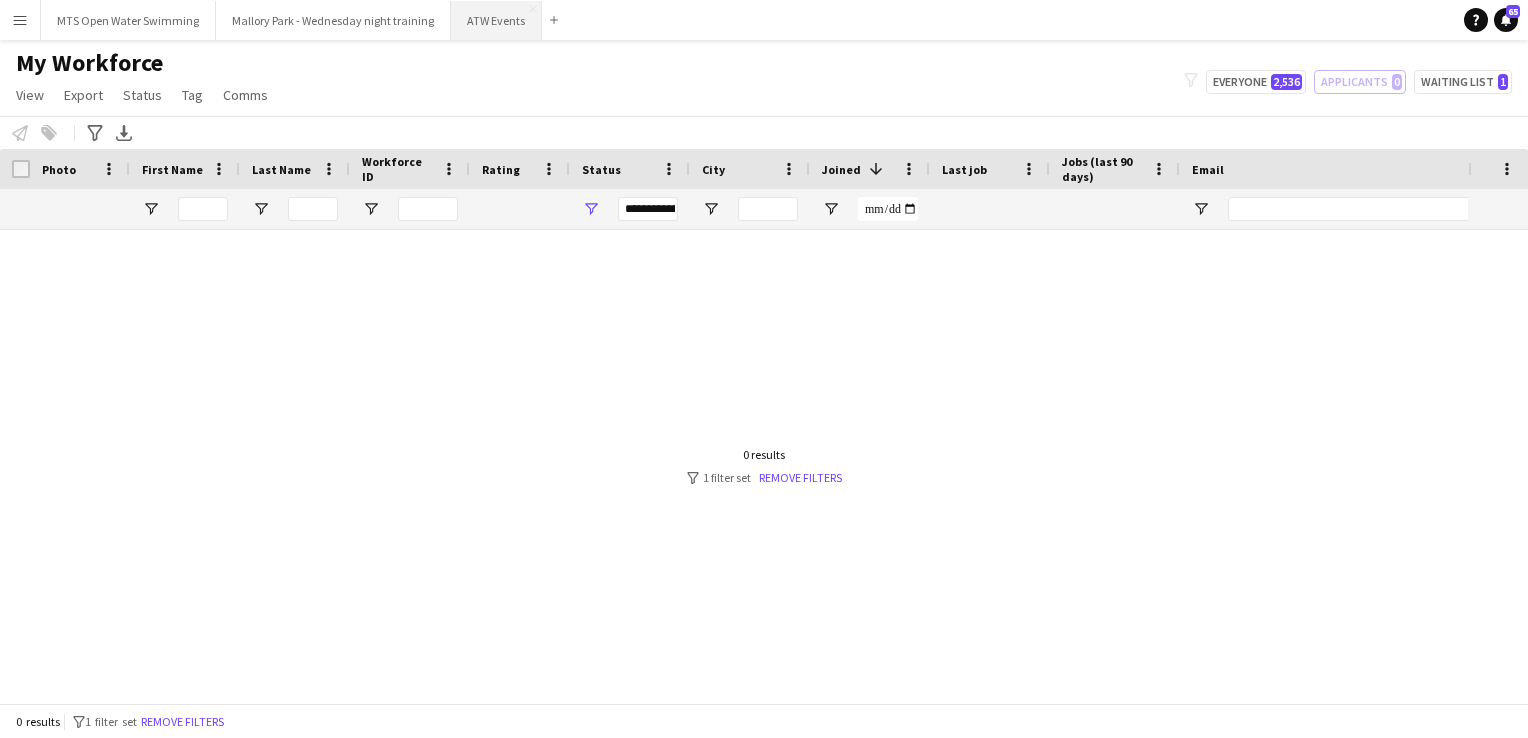 click on "ATW Events
Close" at bounding box center [496, 20] 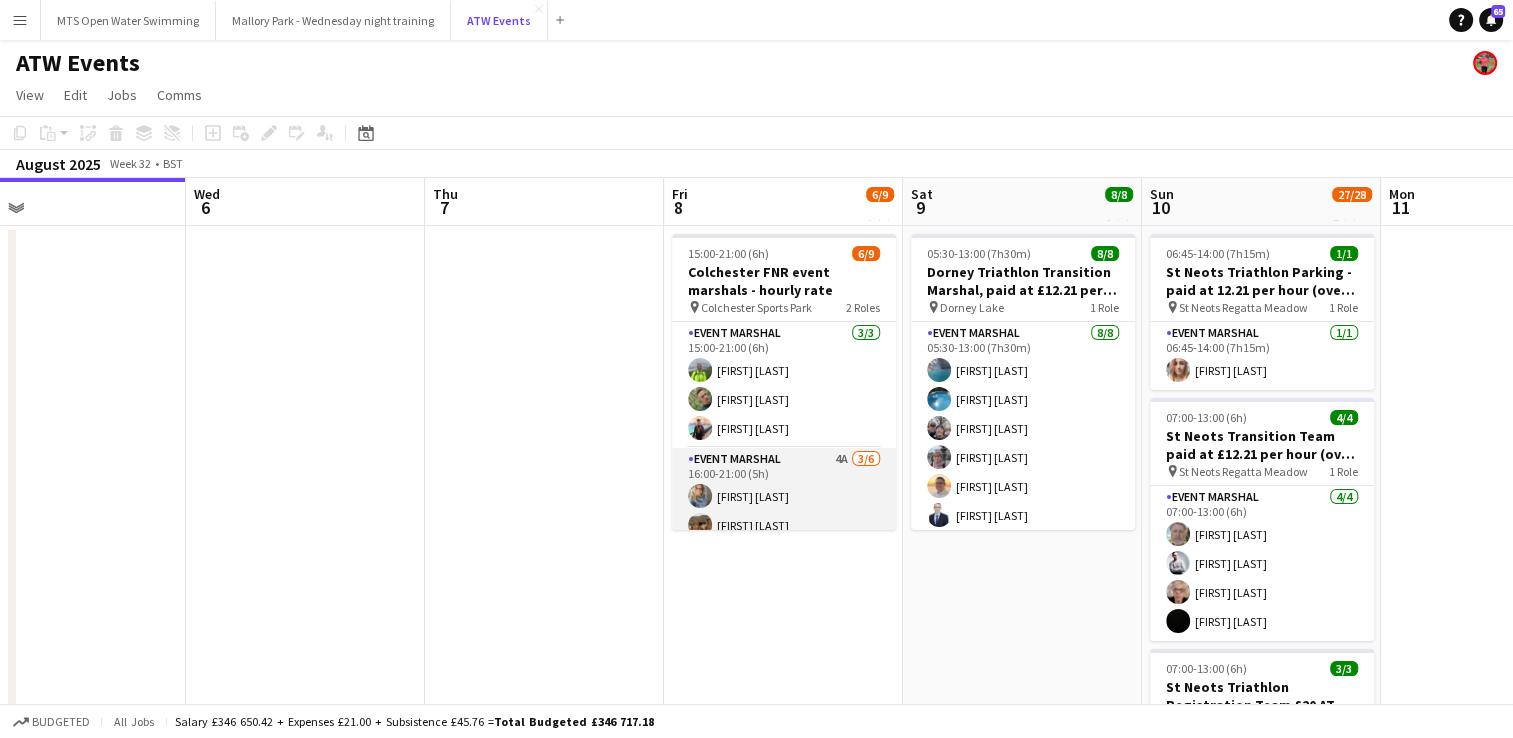 scroll, scrollTop: 0, scrollLeft: 772, axis: horizontal 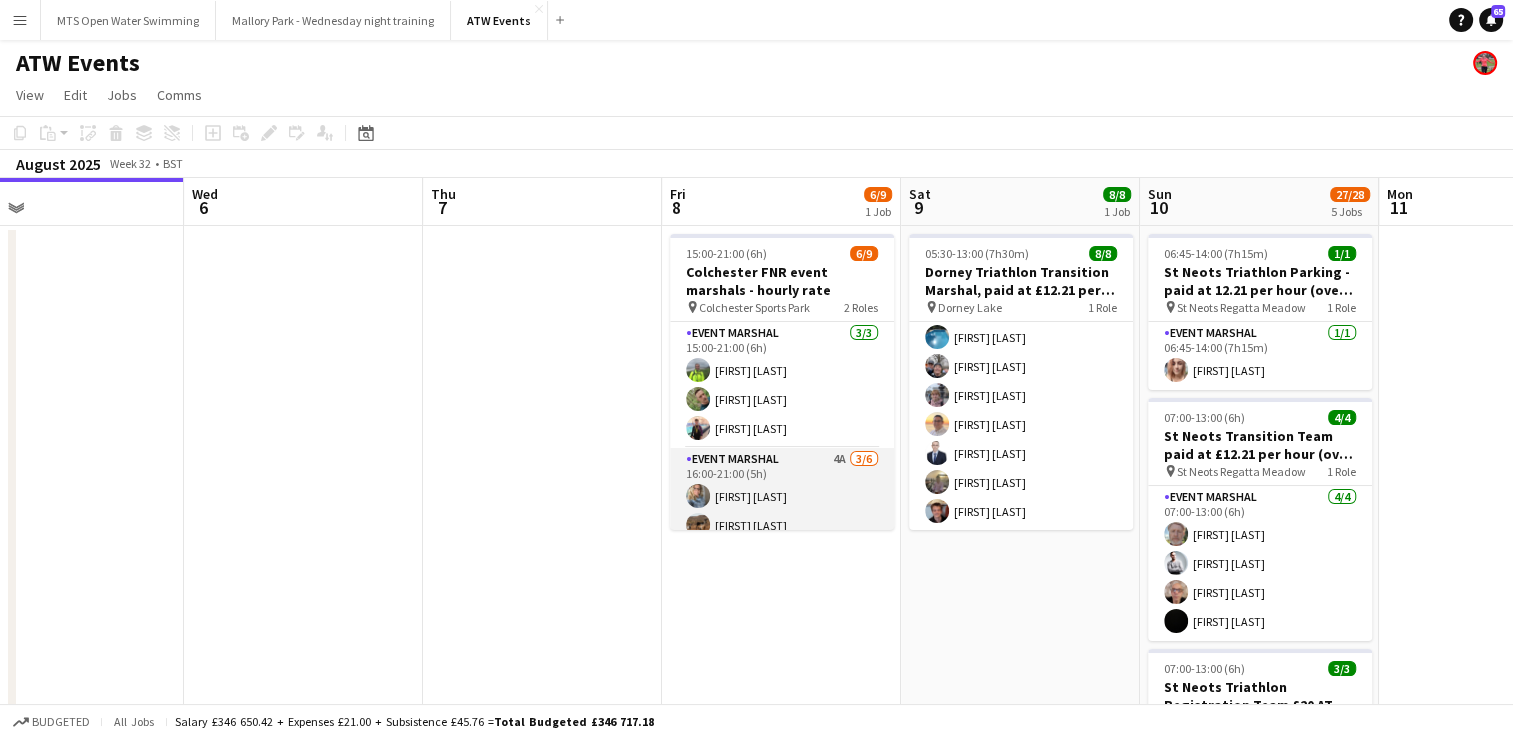 click on "Event Marshal   4A   3/6   16:00-21:00 (5h)
[FIRST] [LAST] [FIRST] [LAST] [FIRST] [LAST]
single-neutral-actions
single-neutral-actions
single-neutral-actions" at bounding box center (782, 554) 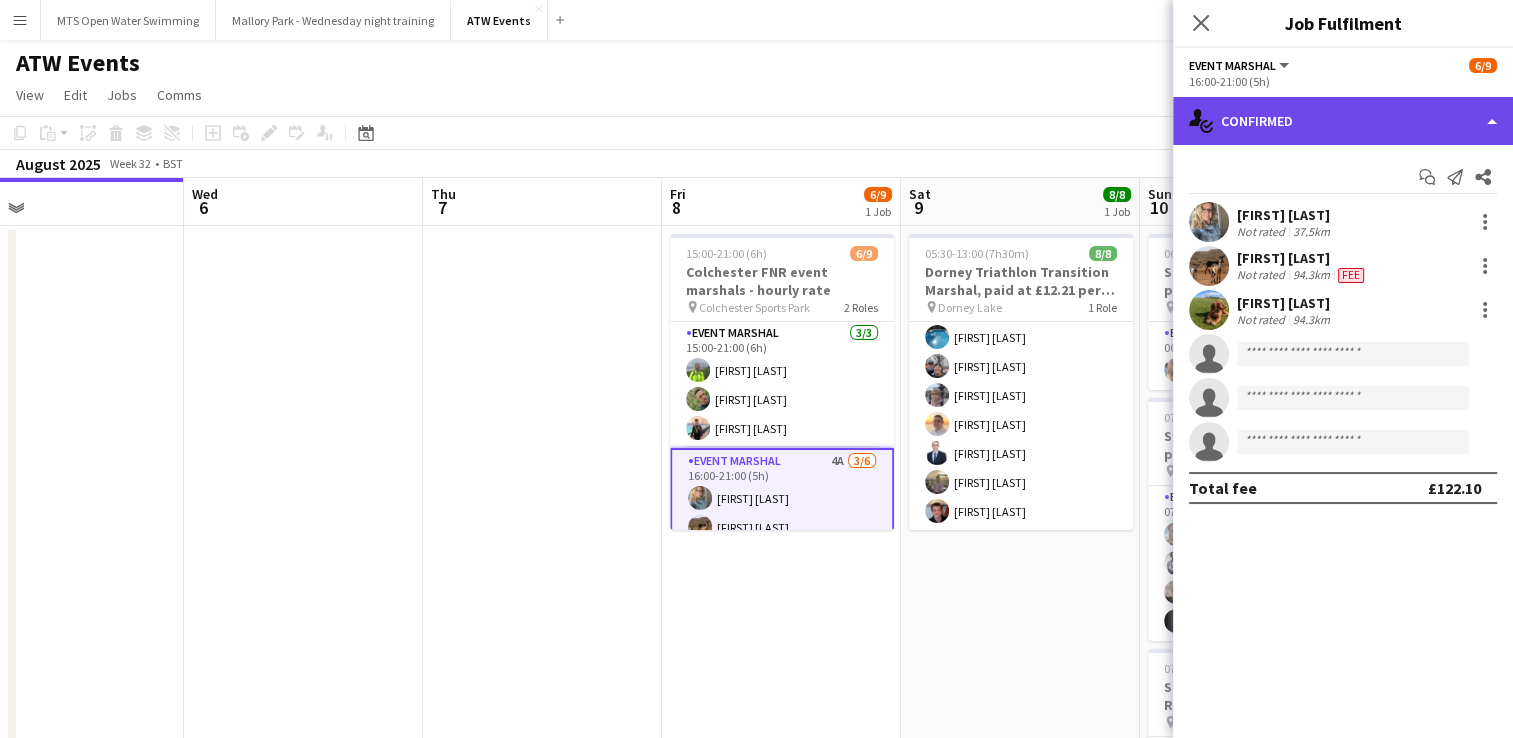 click on "single-neutral-actions-check-2
Confirmed" 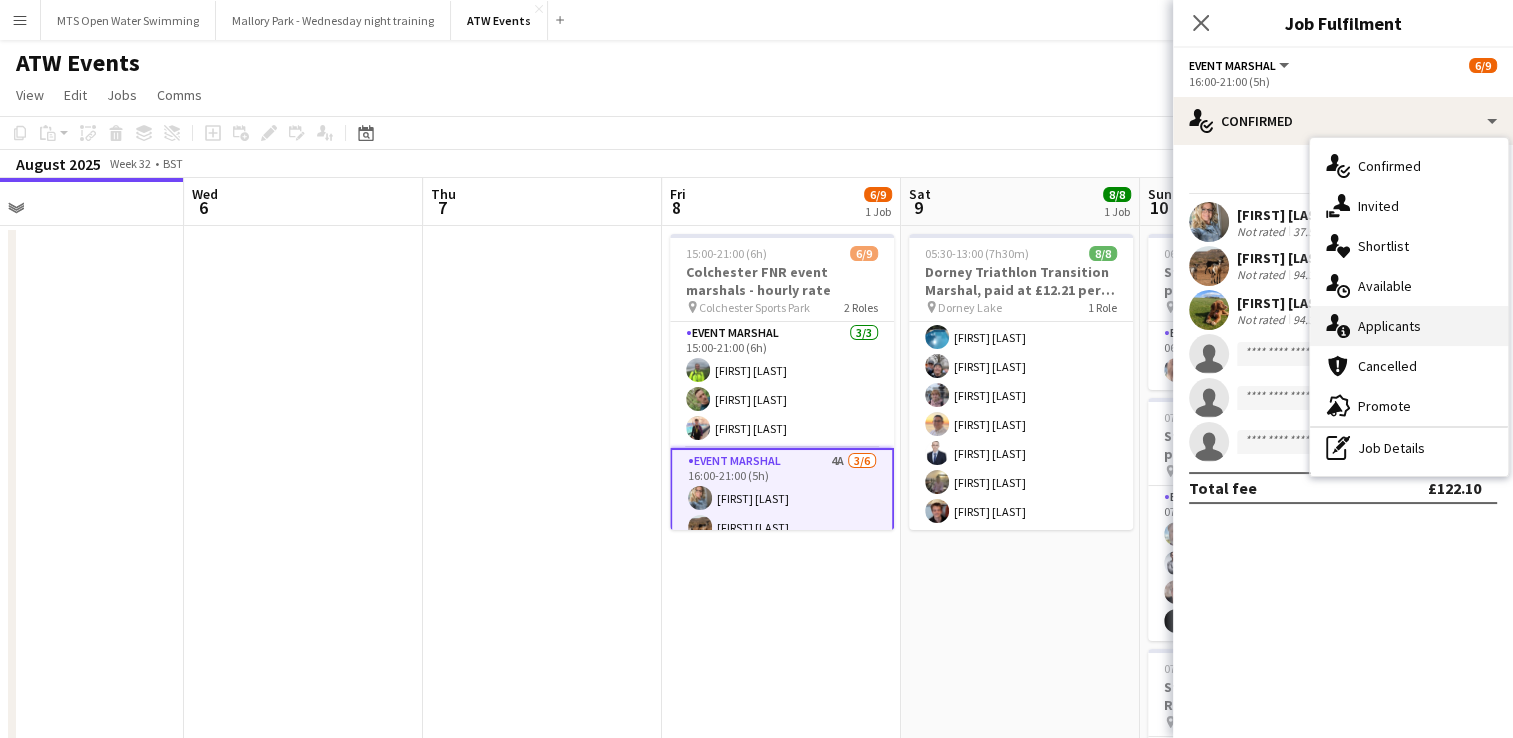 click on "single-neutral-actions-information
Applicants" at bounding box center [1409, 326] 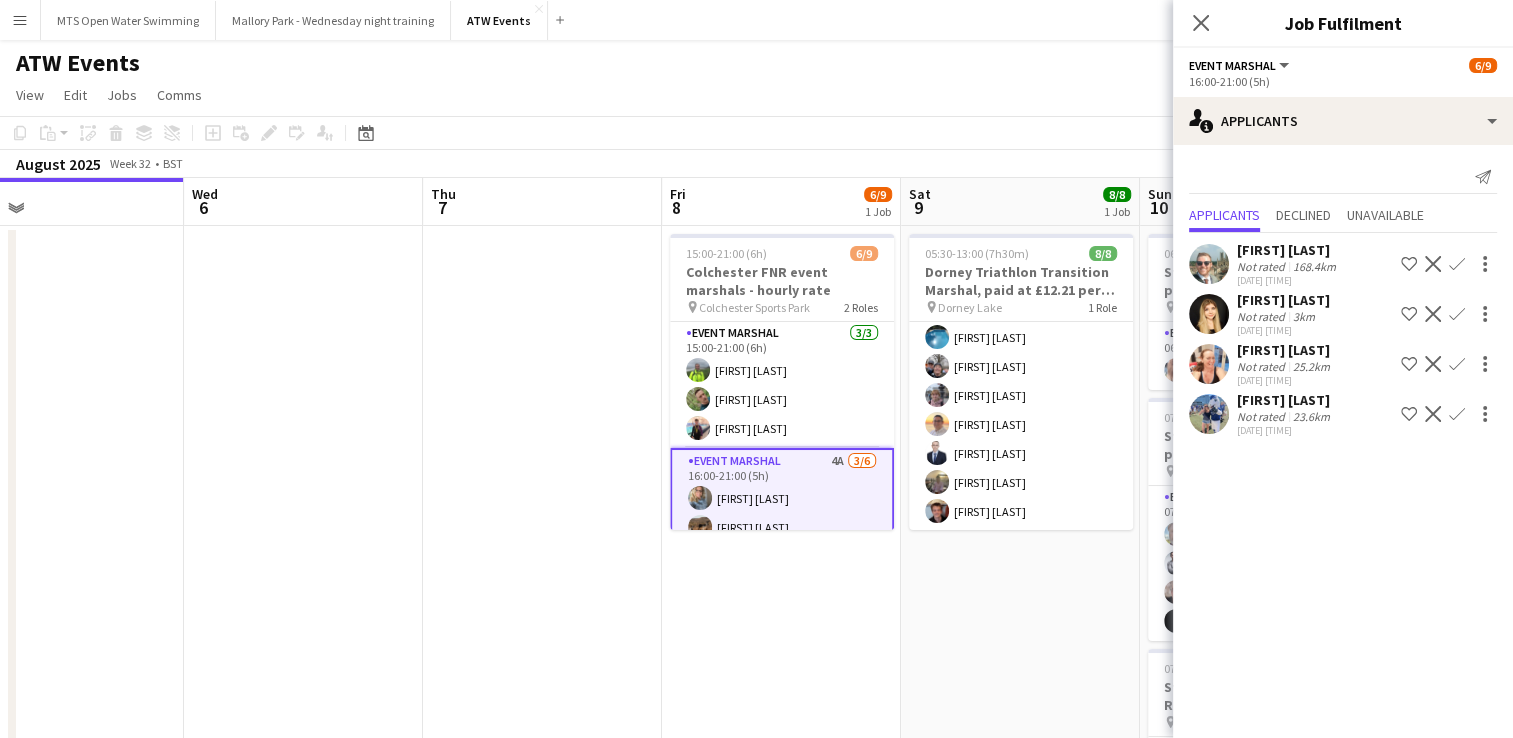 click on "View  Day view expanded Day view collapsed Month view Date picker Jump to today Expand Linked Jobs Collapse Linked Jobs  Edit  Copy Ctrl+C  Paste  Without Crew Ctrl+V With Crew Ctrl+Shift+V Paste as linked job  Group  Group Ungroup  Jobs  New Job Edit Job Delete Job New Linked Job Edit Linked Jobs Job fulfilment Promote Role Copy Role URL  Comms  Notify confirmed crew Create chat" 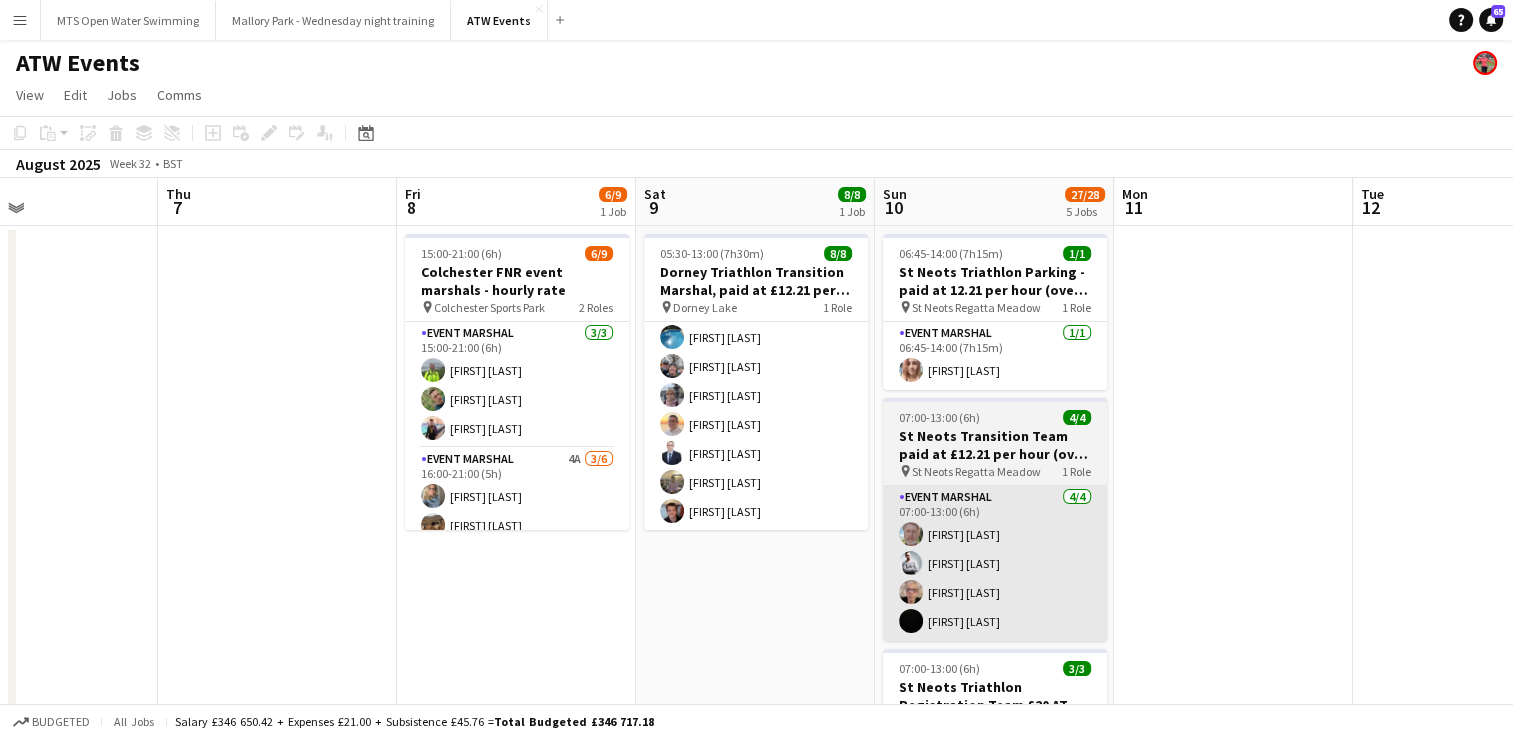 scroll, scrollTop: 0, scrollLeft: 560, axis: horizontal 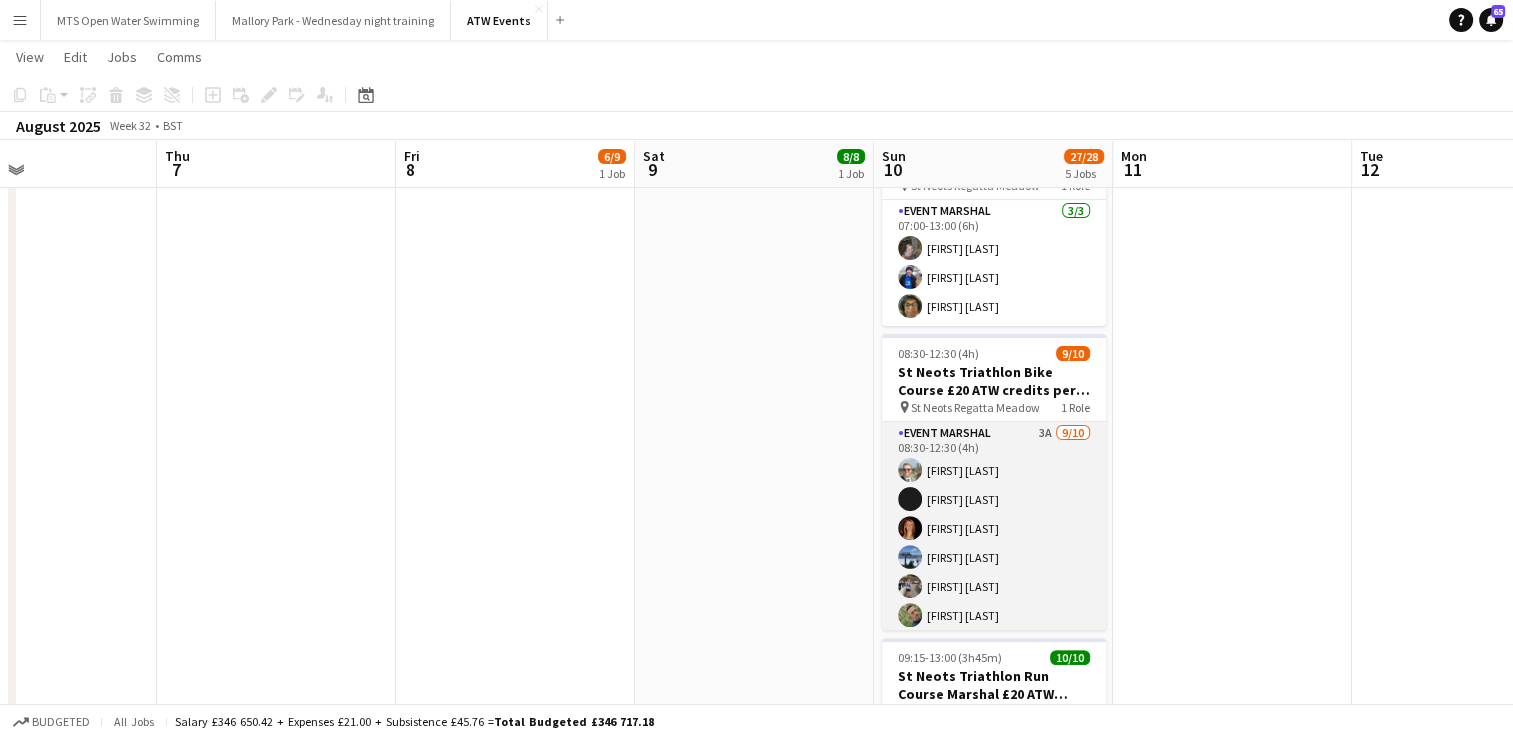 click on "Event Marshal   3A   9/10   08:30-12:30 (4h)
[FIRST] [LAST] [FIRST] [LAST] [FIRST] [LAST] [FIRST] [LAST] [FIRST] [LAST] [FIRST] [LAST] [FIRST] [LAST] [FIRST] [LAST] [FIRST] [LAST]
single-neutral-actions" at bounding box center (994, 586) 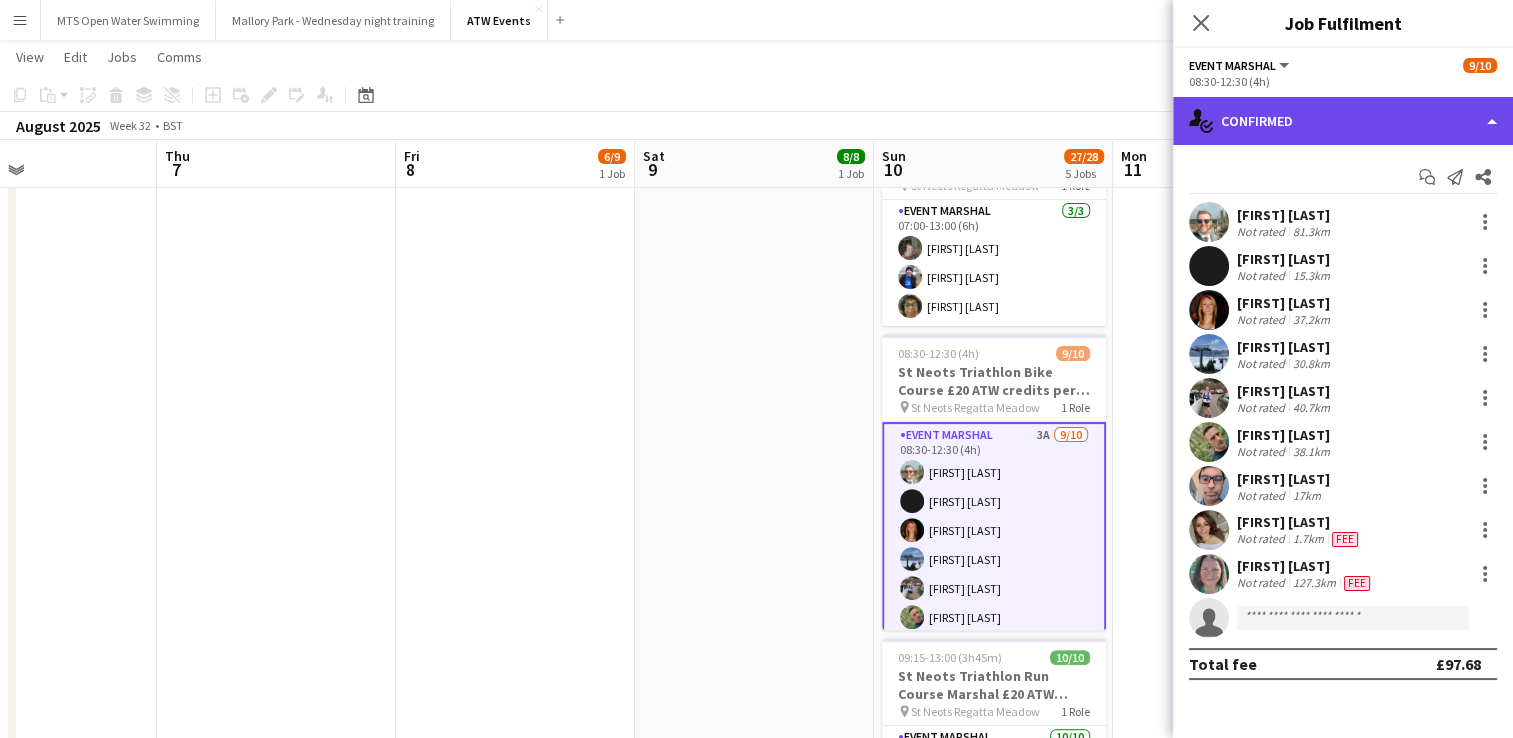 click on "single-neutral-actions-check-2
Confirmed" 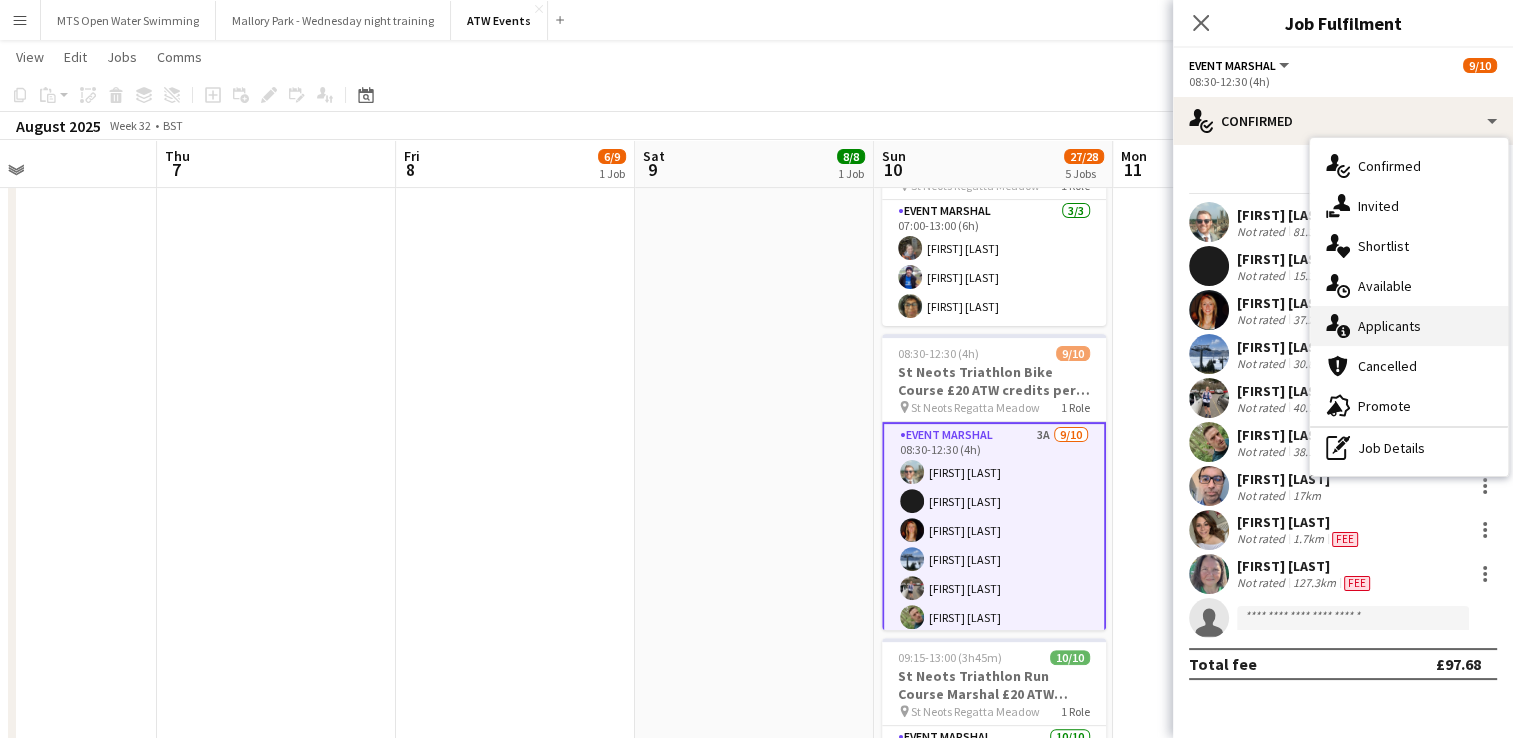 click on "single-neutral-actions-information
Applicants" at bounding box center [1409, 326] 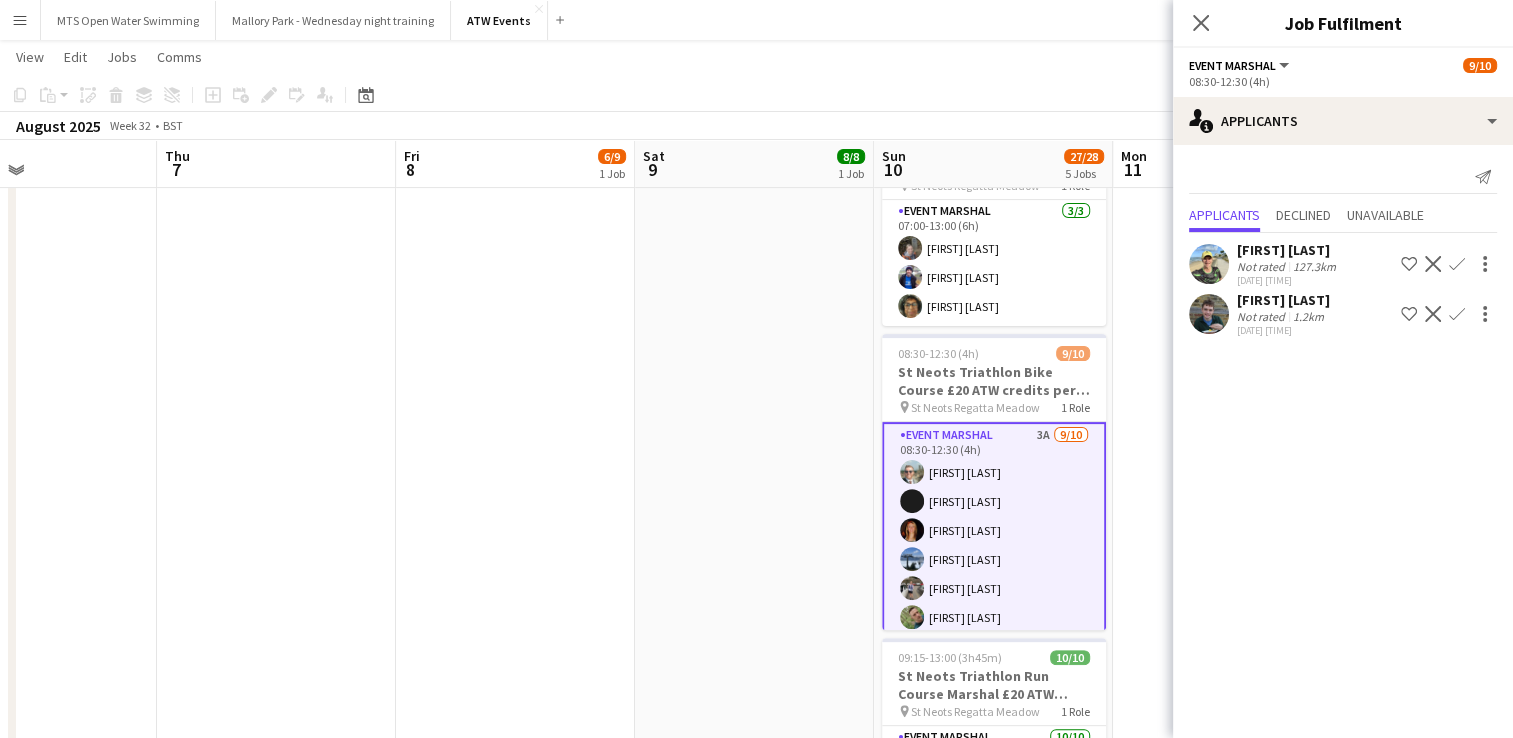click on "Confirm" at bounding box center (1457, 314) 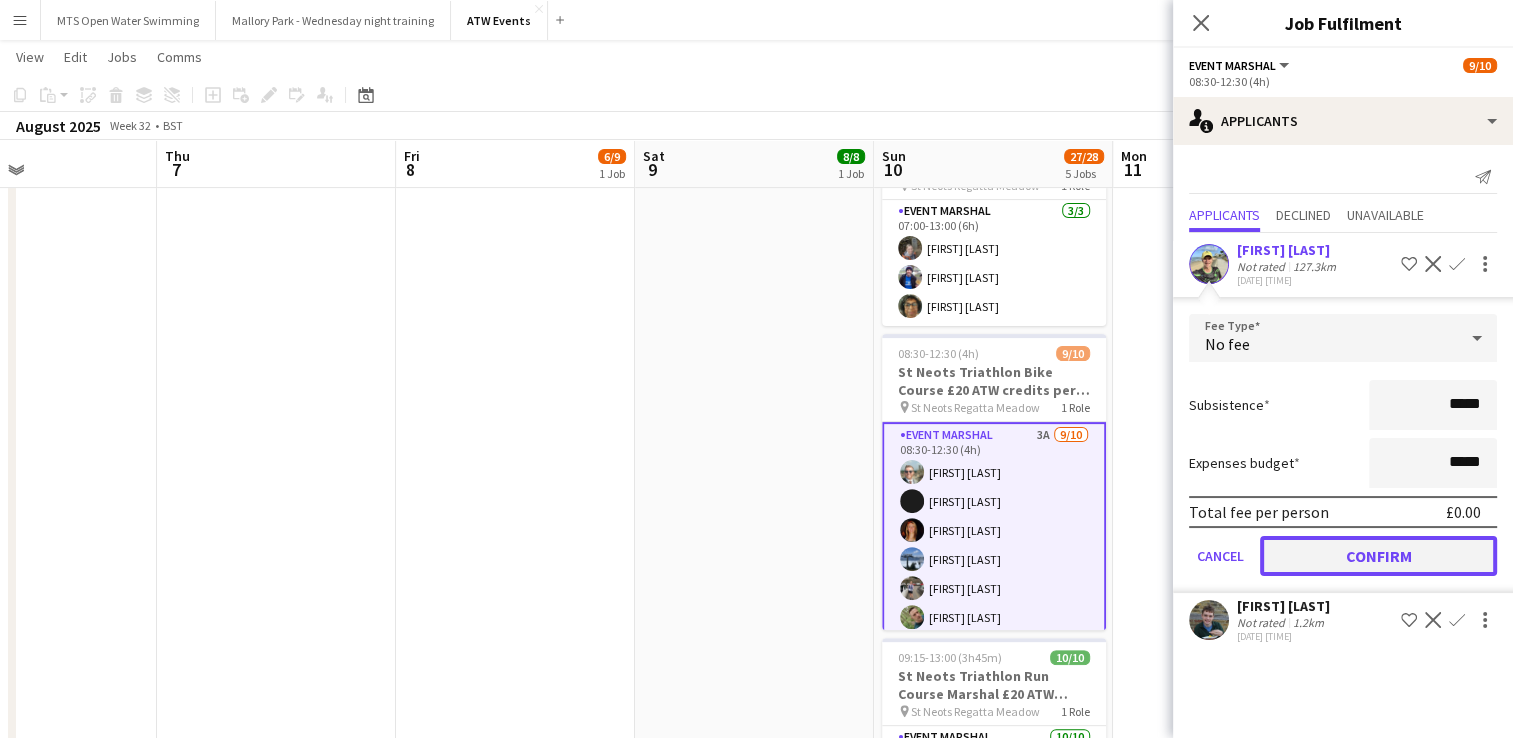 click on "Confirm" 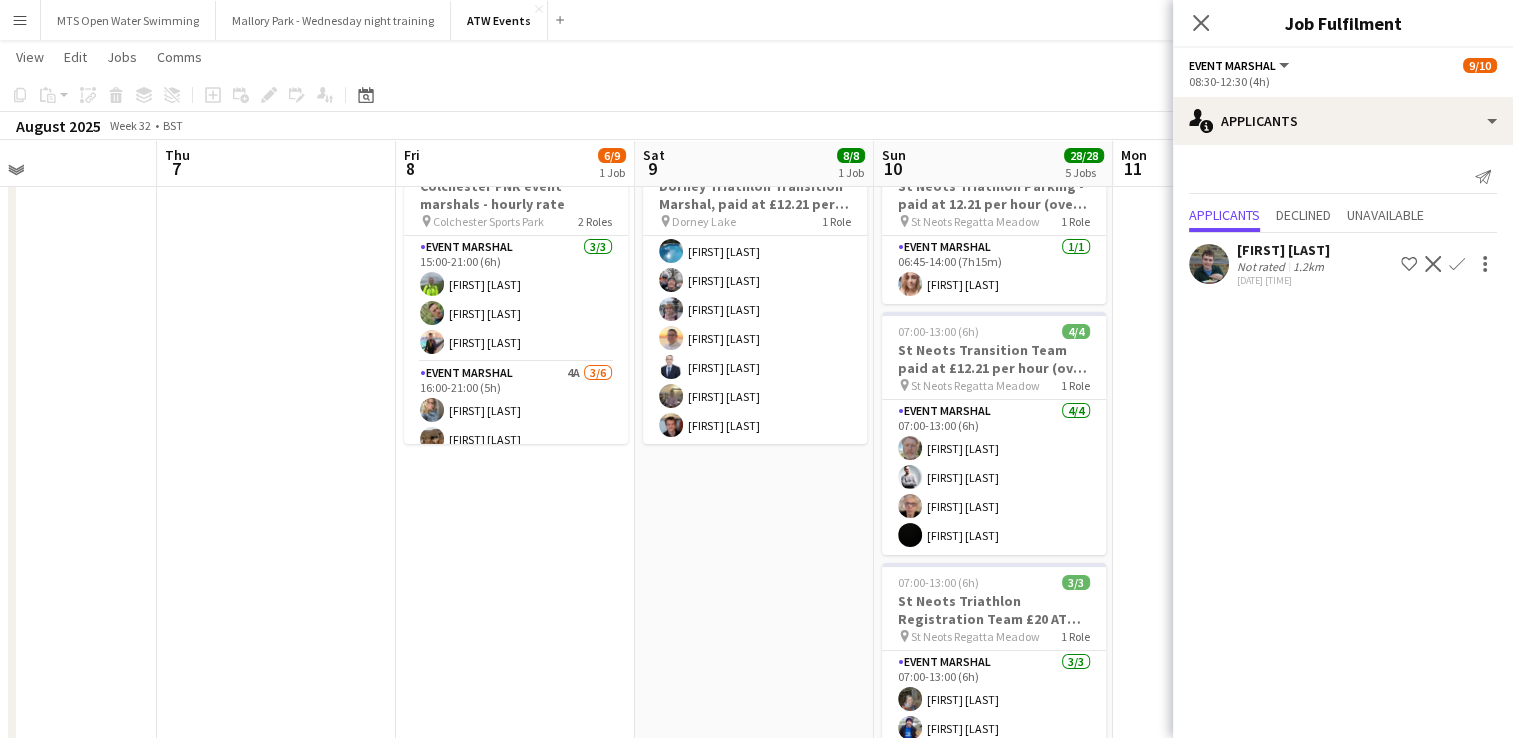 scroll, scrollTop: 82, scrollLeft: 0, axis: vertical 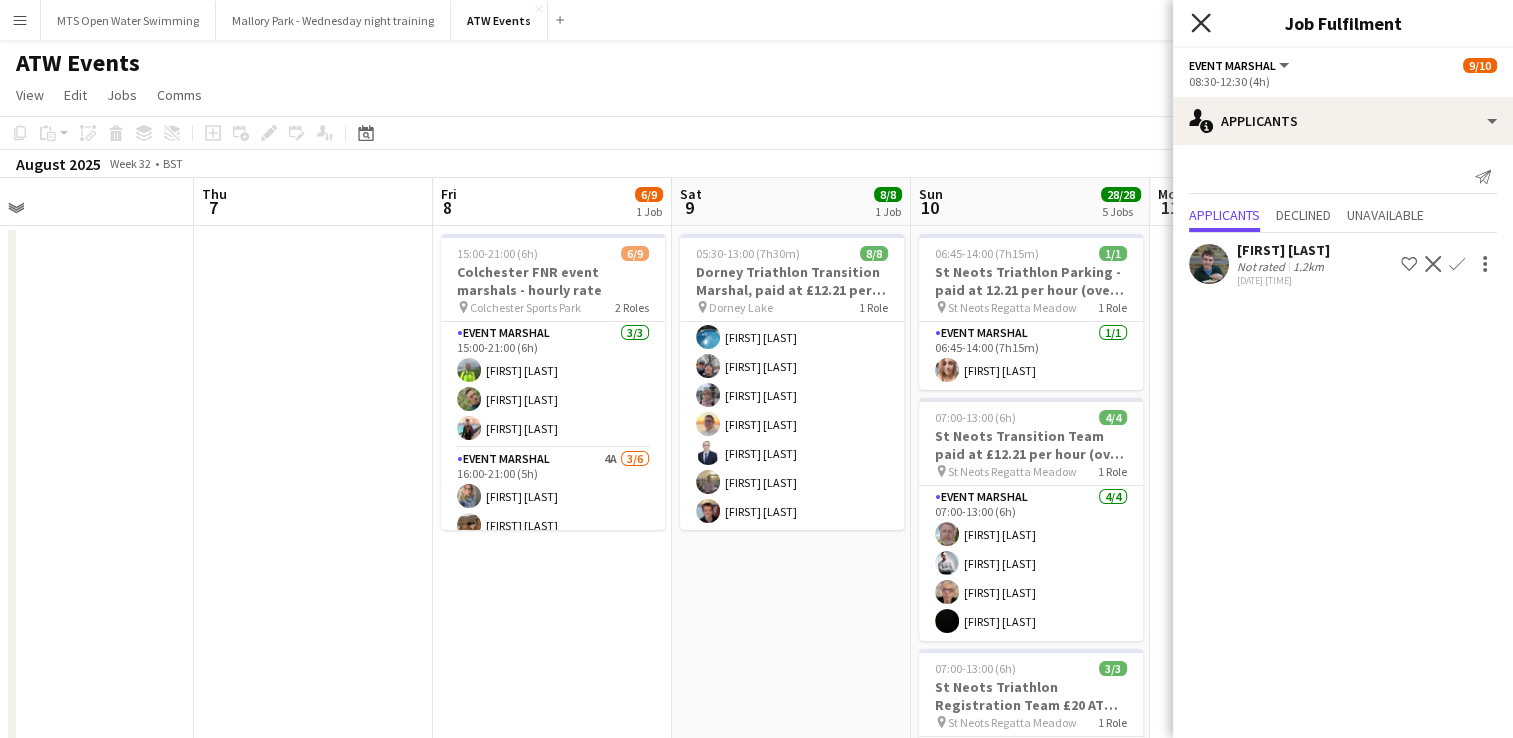 click on "Close pop-in" 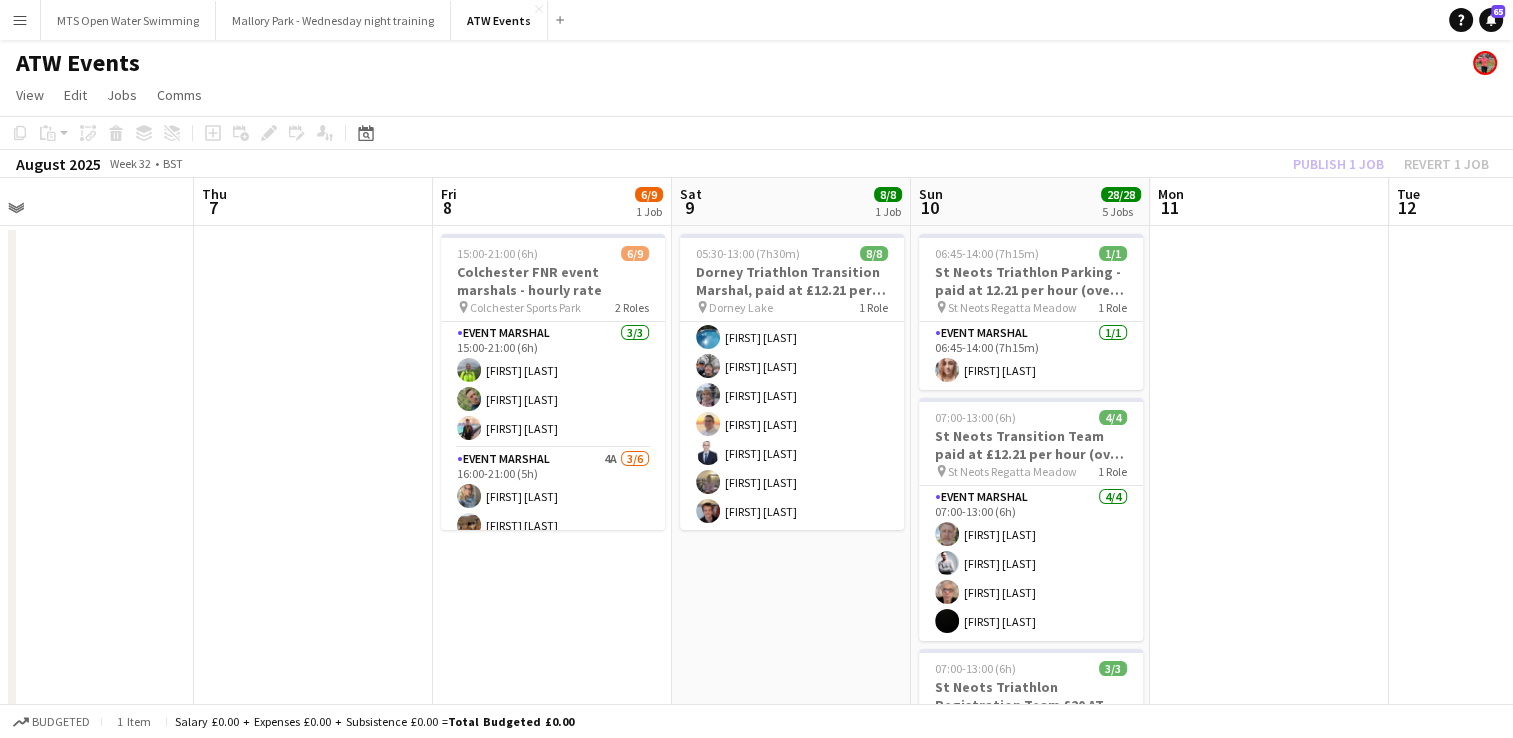 click on "Publish 1 job   Revert 1 job" 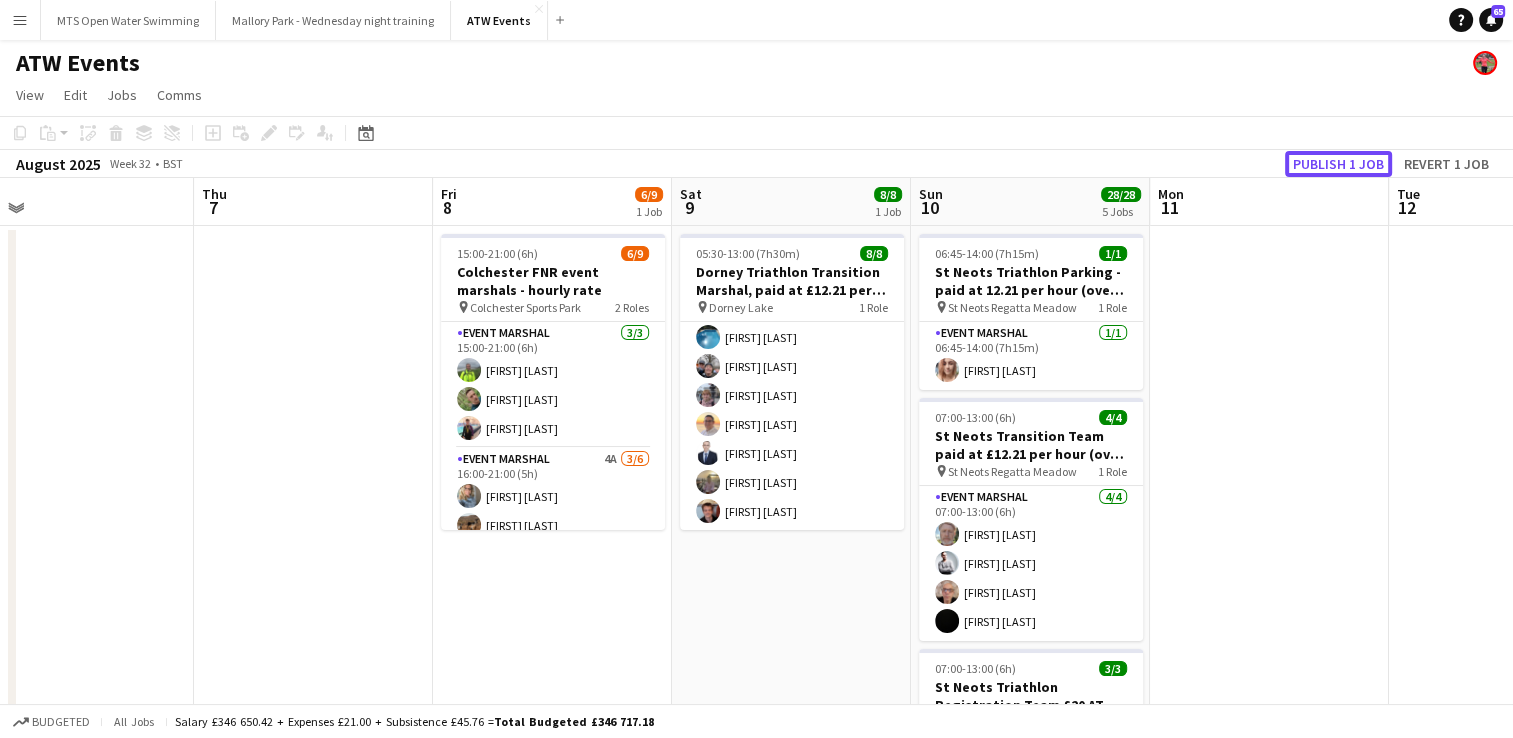 click on "Publish 1 job" 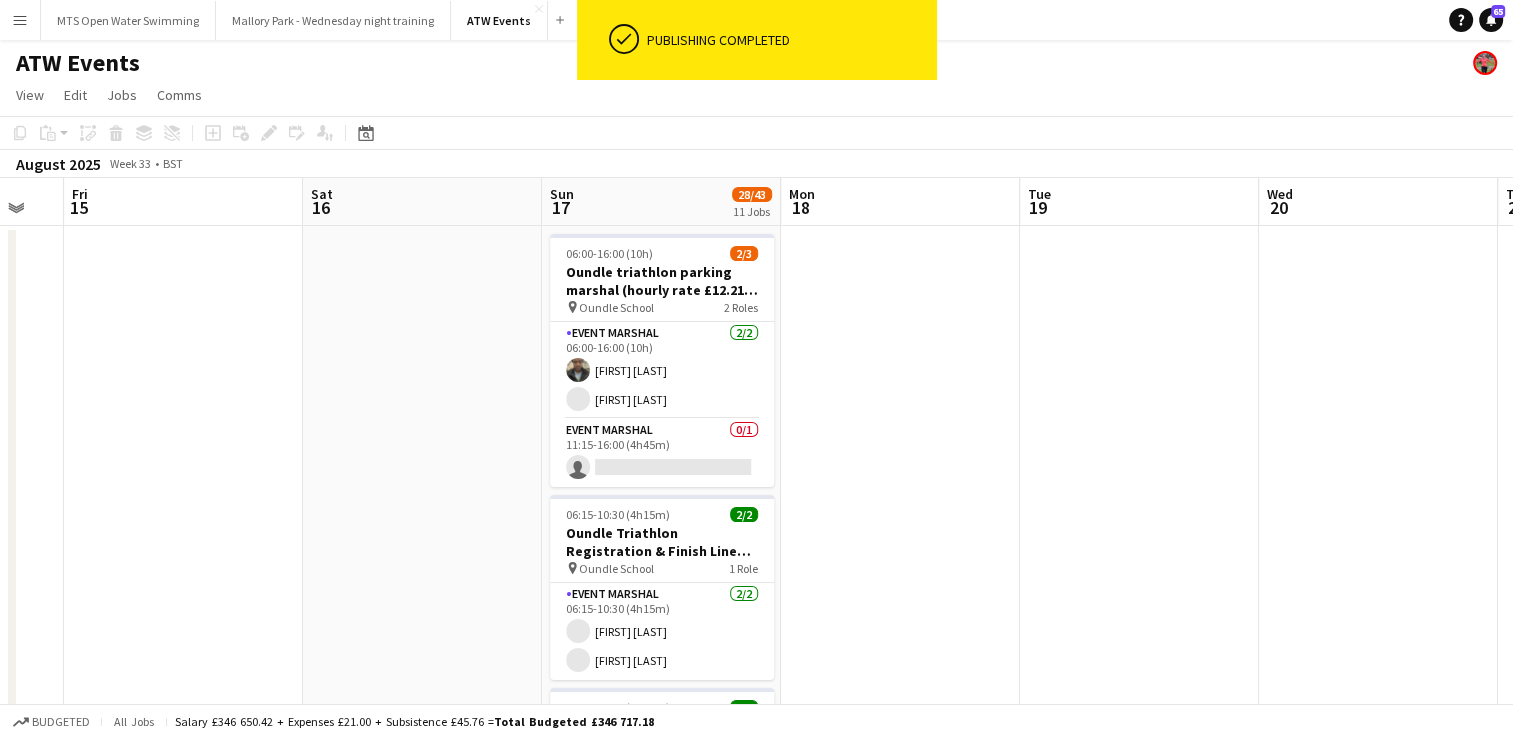 scroll, scrollTop: 0, scrollLeft: 815, axis: horizontal 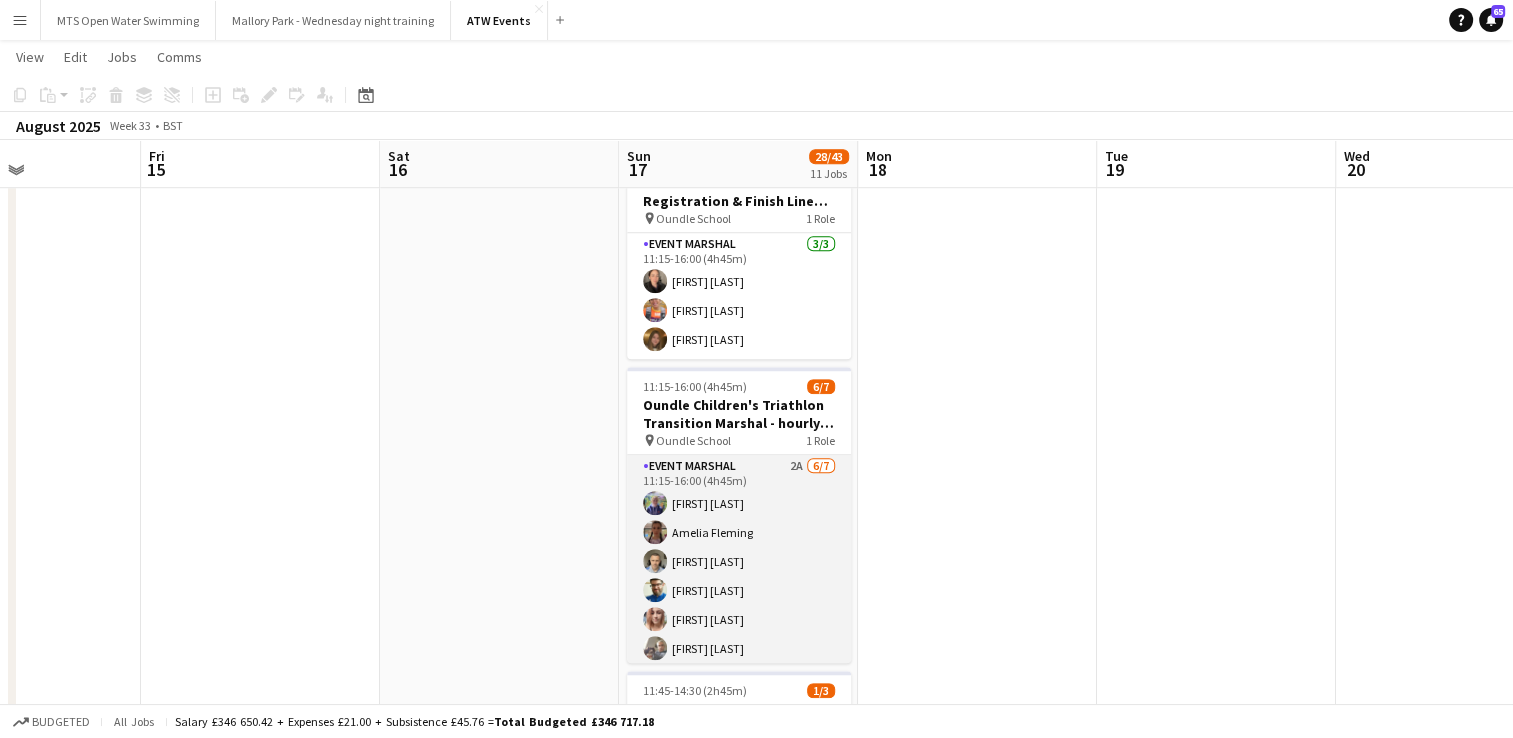 click on "Event Marshal   2A   6/7   11:15-16:00 (4h45m)
[FIRST] [LAST] [FIRST] [LAST] [FIRST] [LAST] [FIRST] [LAST] [FIRST] [LAST] [FIRST] [LAST]
single-neutral-actions" at bounding box center [739, 576] 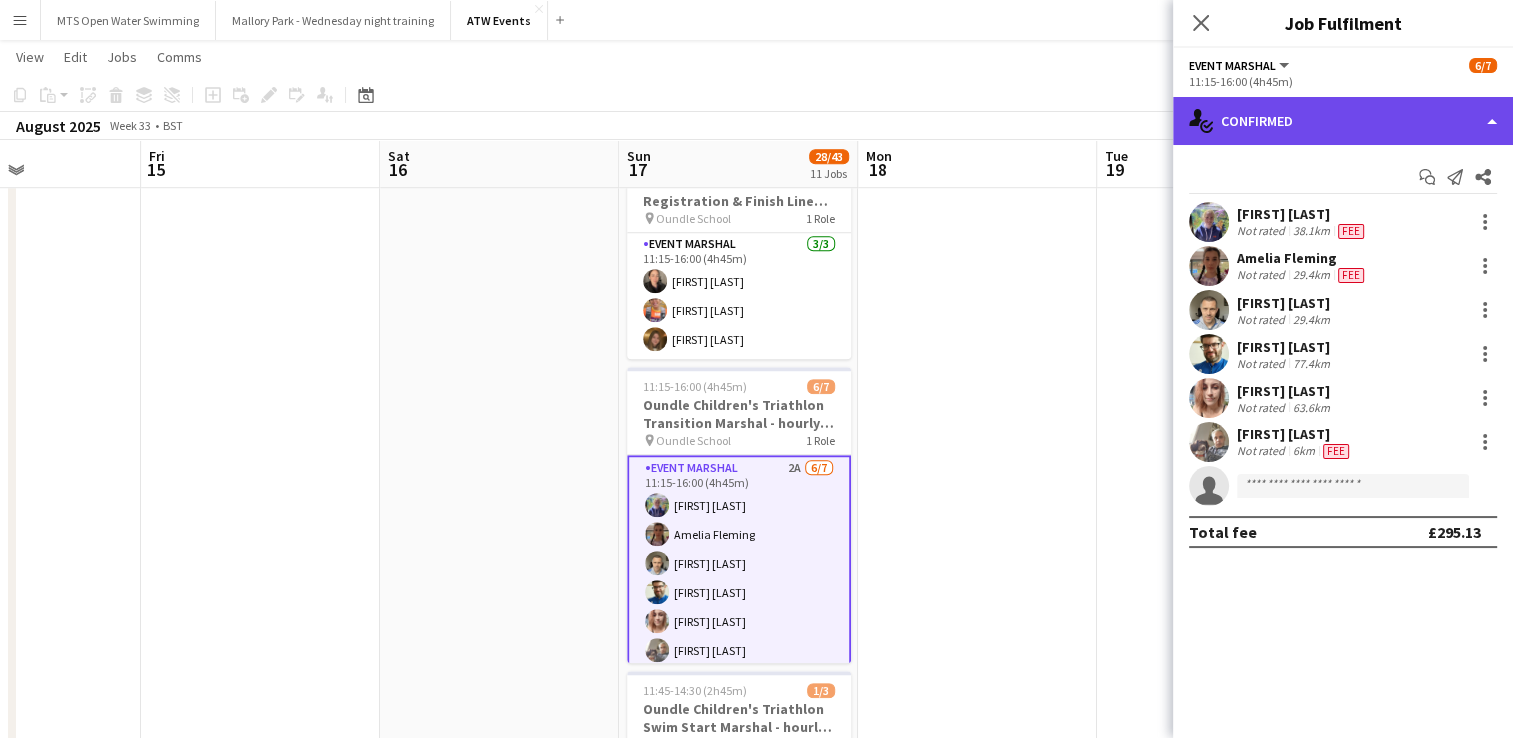 click on "single-neutral-actions-check-2
Confirmed" 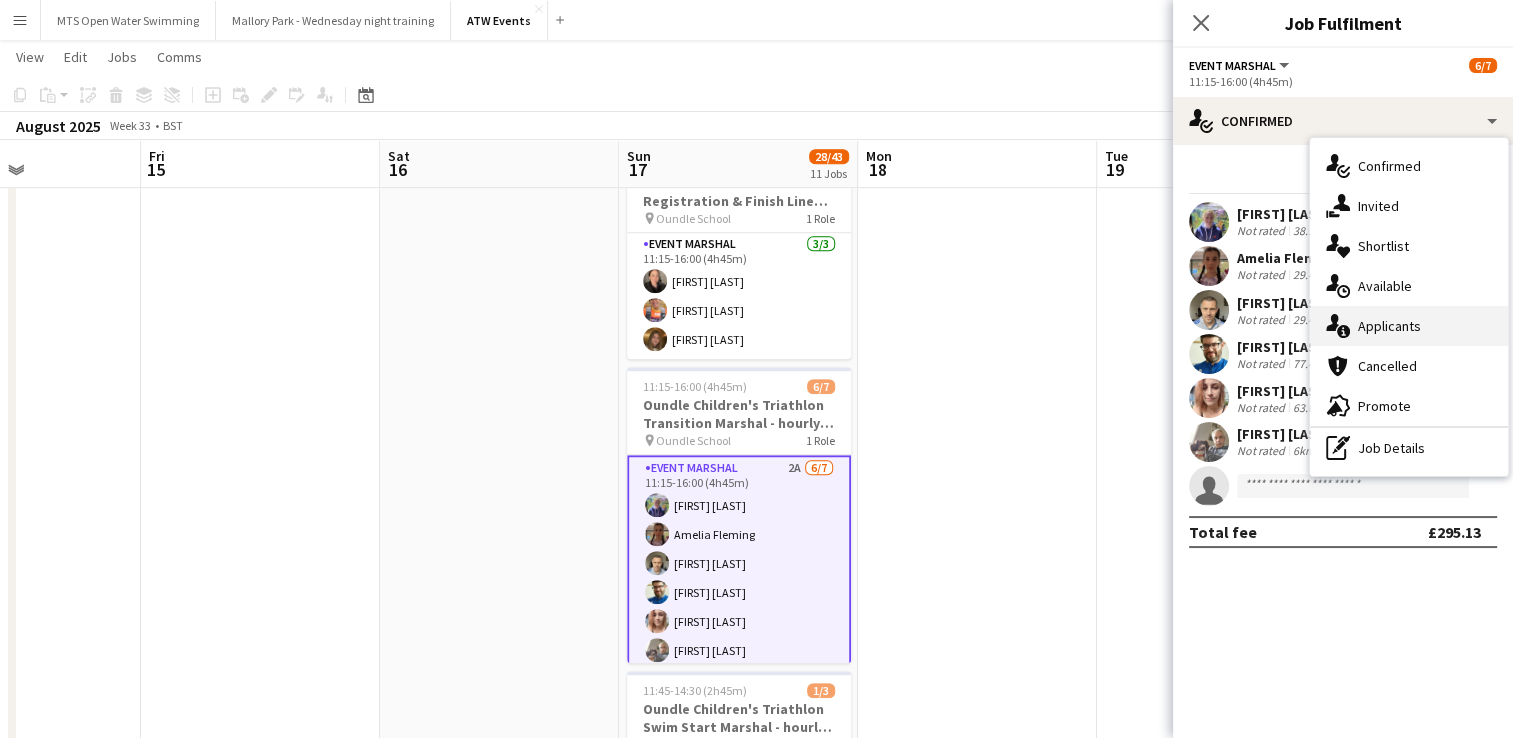 click on "single-neutral-actions-information
Applicants" at bounding box center [1409, 326] 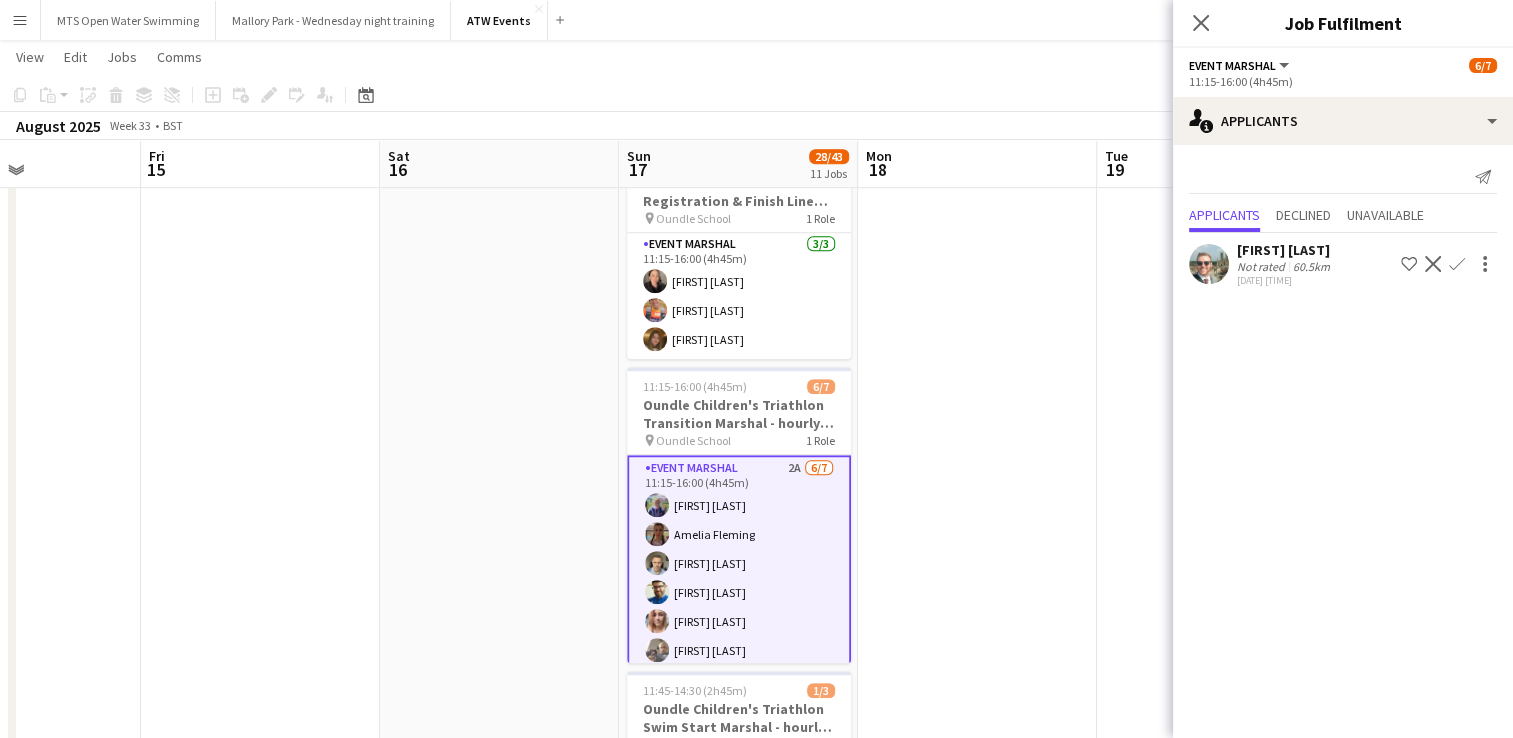 click at bounding box center (977, 91) 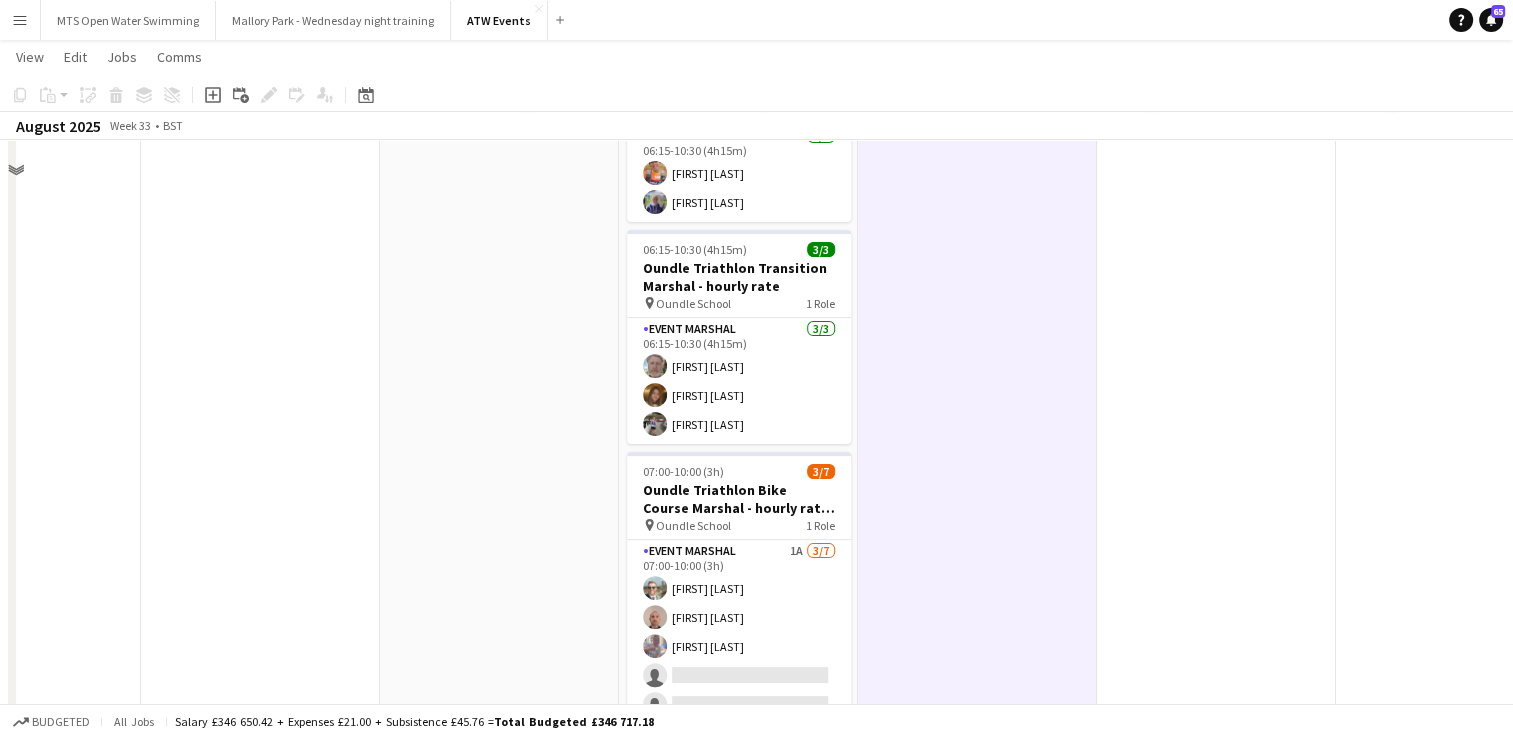 scroll, scrollTop: 0, scrollLeft: 0, axis: both 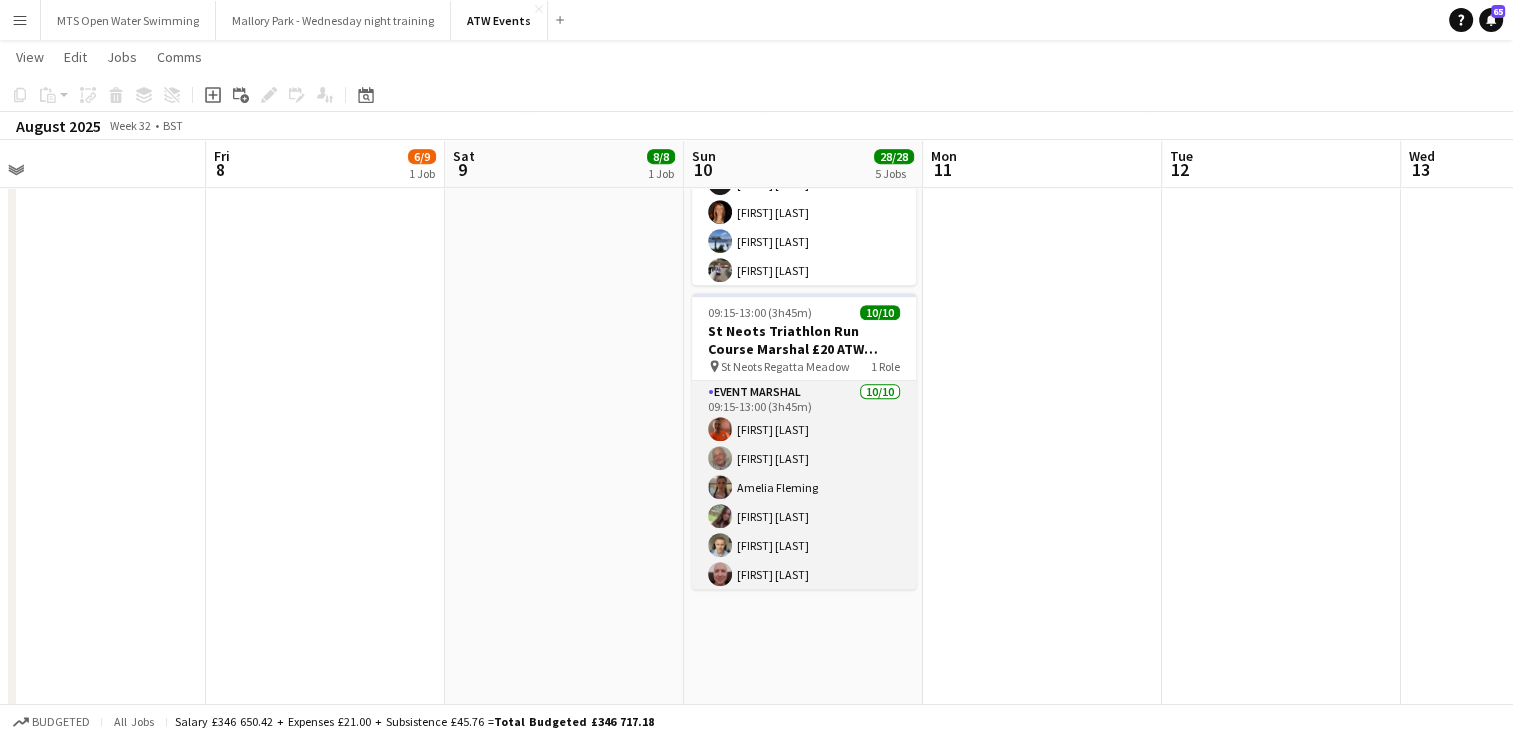 click on "Event Marshal   10/10   09:15-13:00 (3h45m)
[FIRST] [LAST] [FIRST] [LAST] [FIRST] [LAST] [FIRST] [LAST] [FIRST] [LAST] [FIRST] [LAST] [FIRST] [LAST] [FIRST] [LAST] [FIRST] [LAST]" at bounding box center [804, 545] 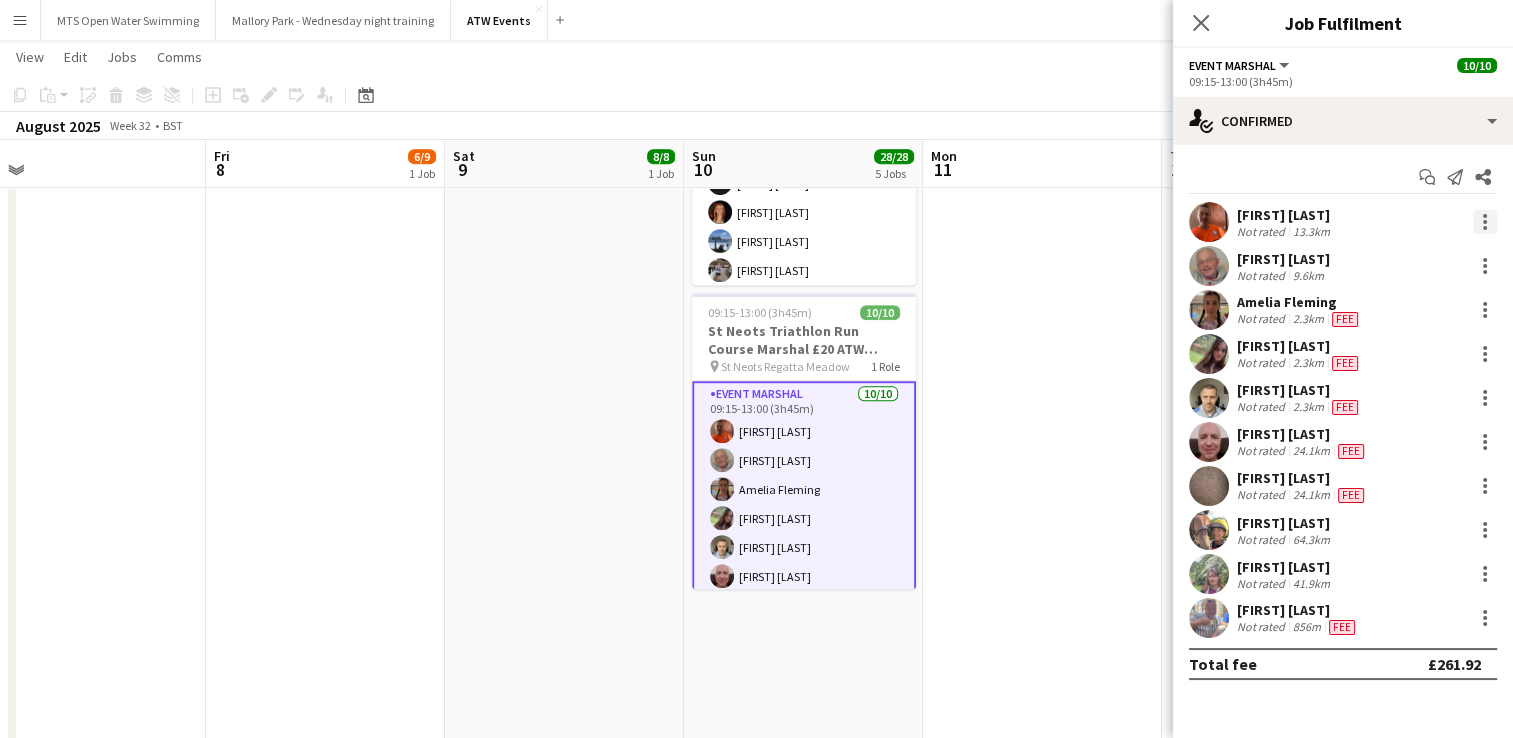 click at bounding box center [1485, 222] 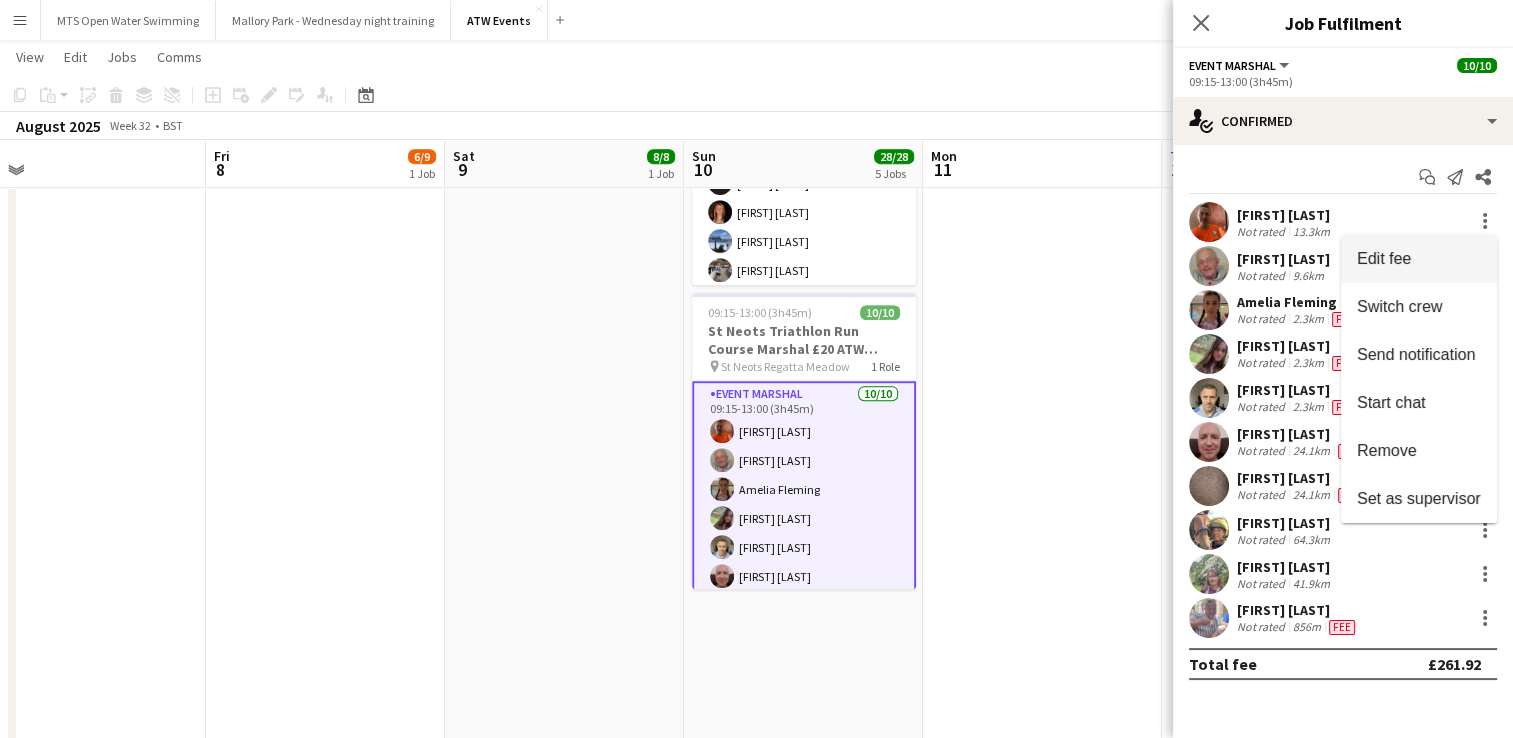 click on "Edit fee" at bounding box center (1384, 258) 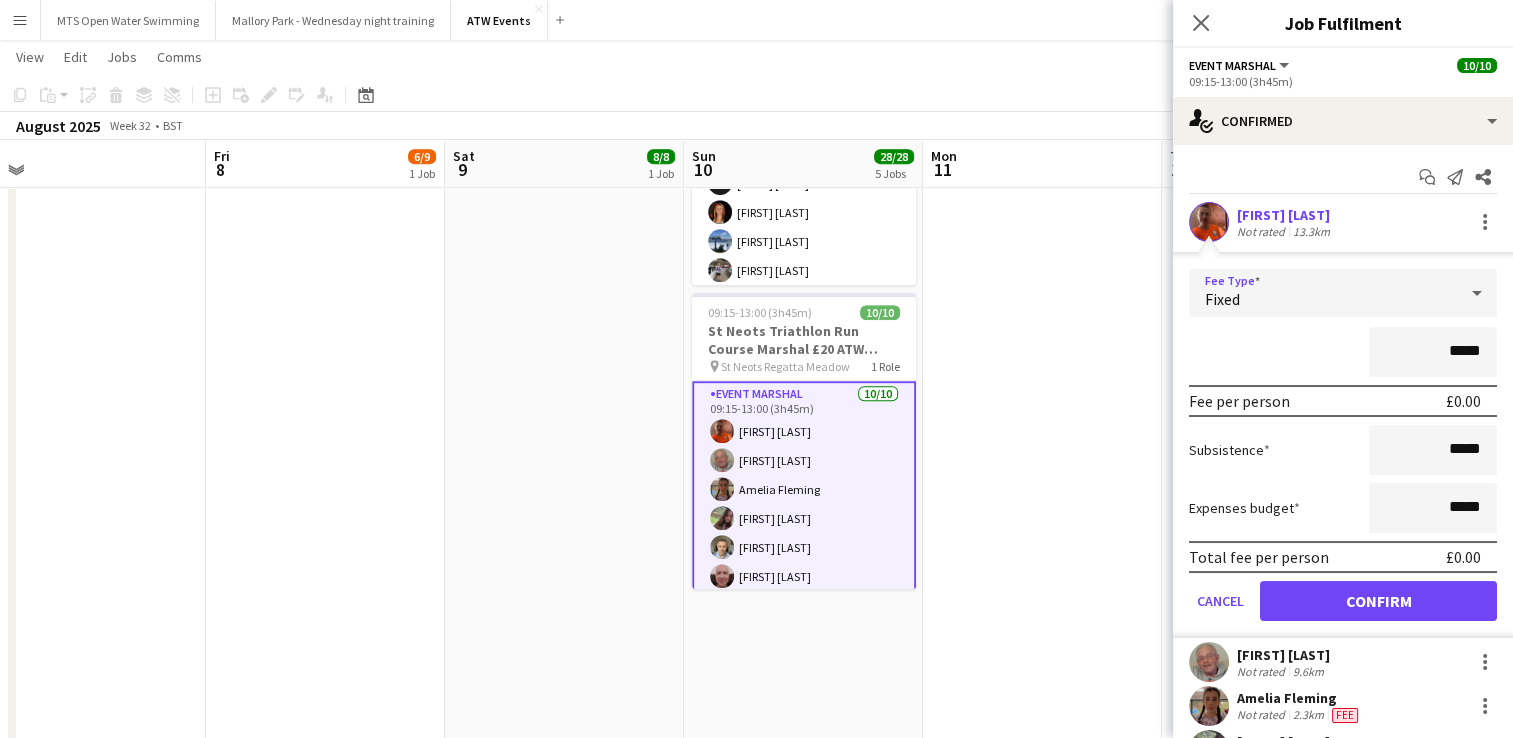 click on "Fixed" at bounding box center [1323, 293] 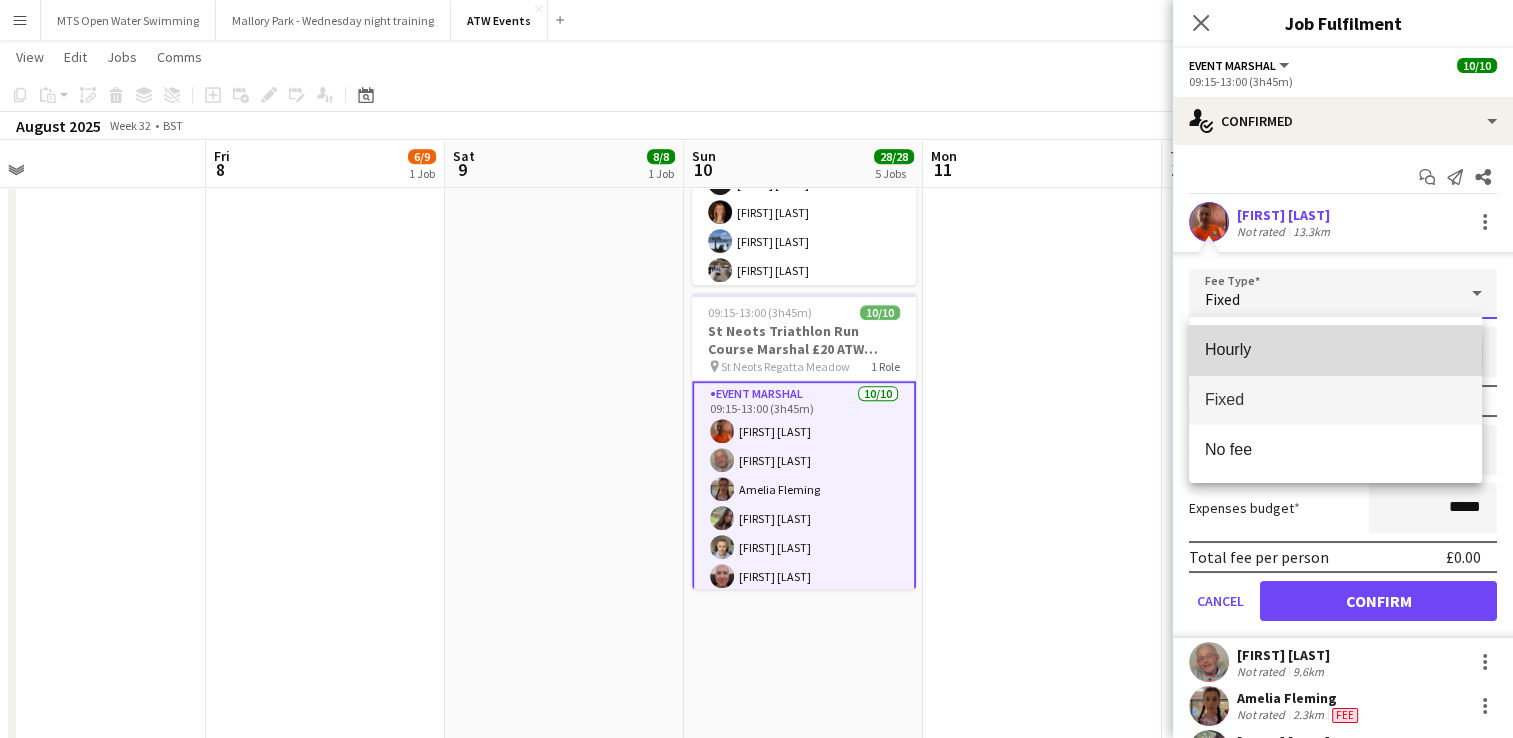 click on "Hourly" at bounding box center [1335, 349] 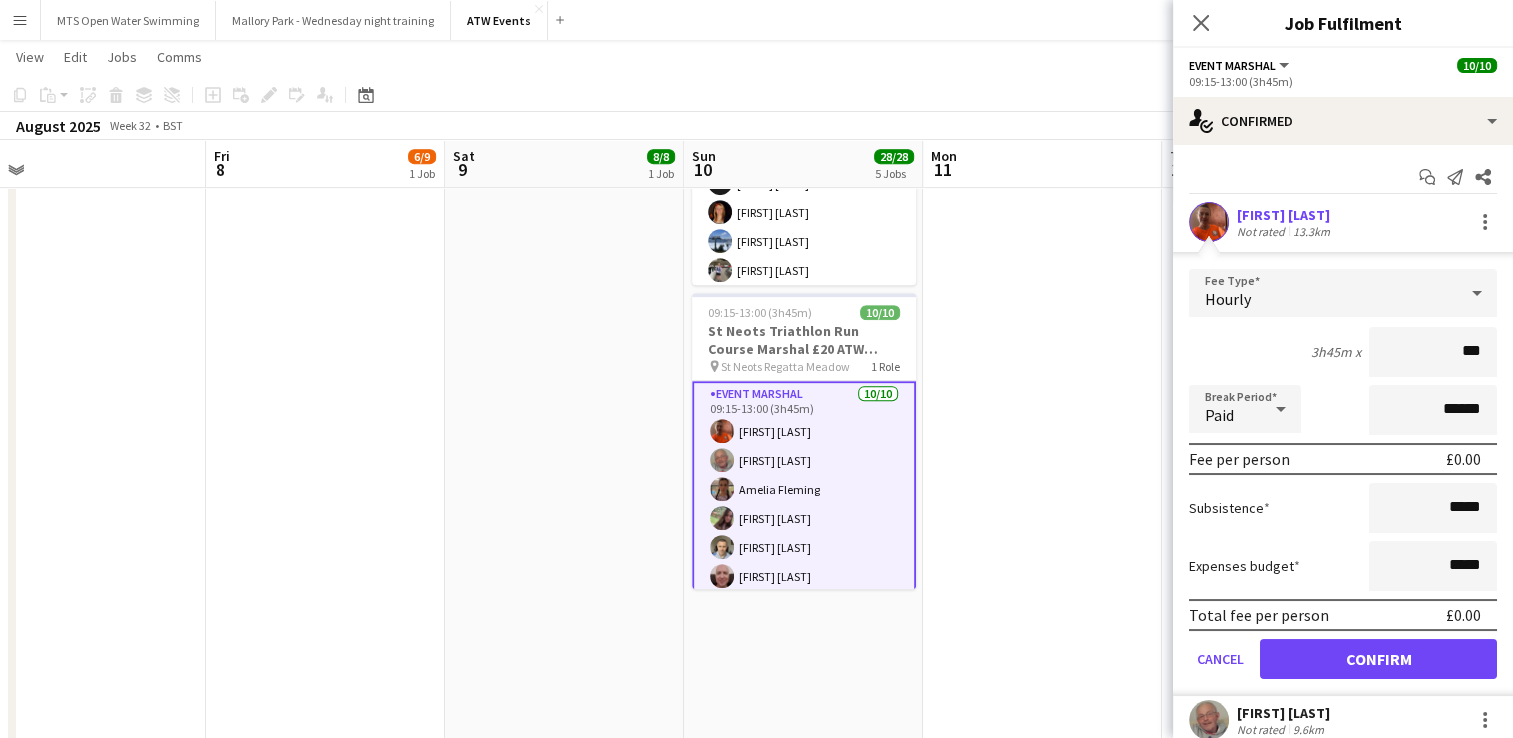 type on "**" 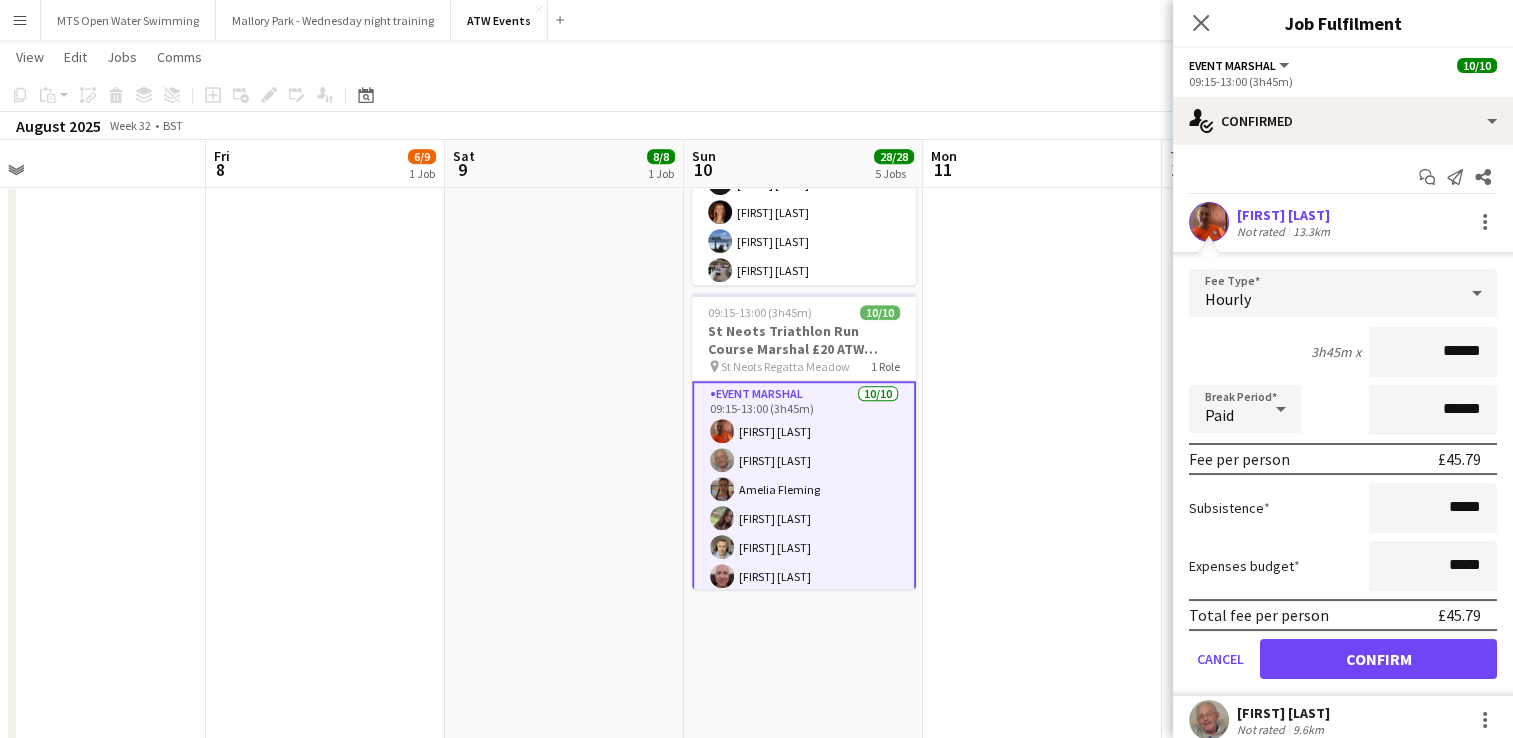 type on "******" 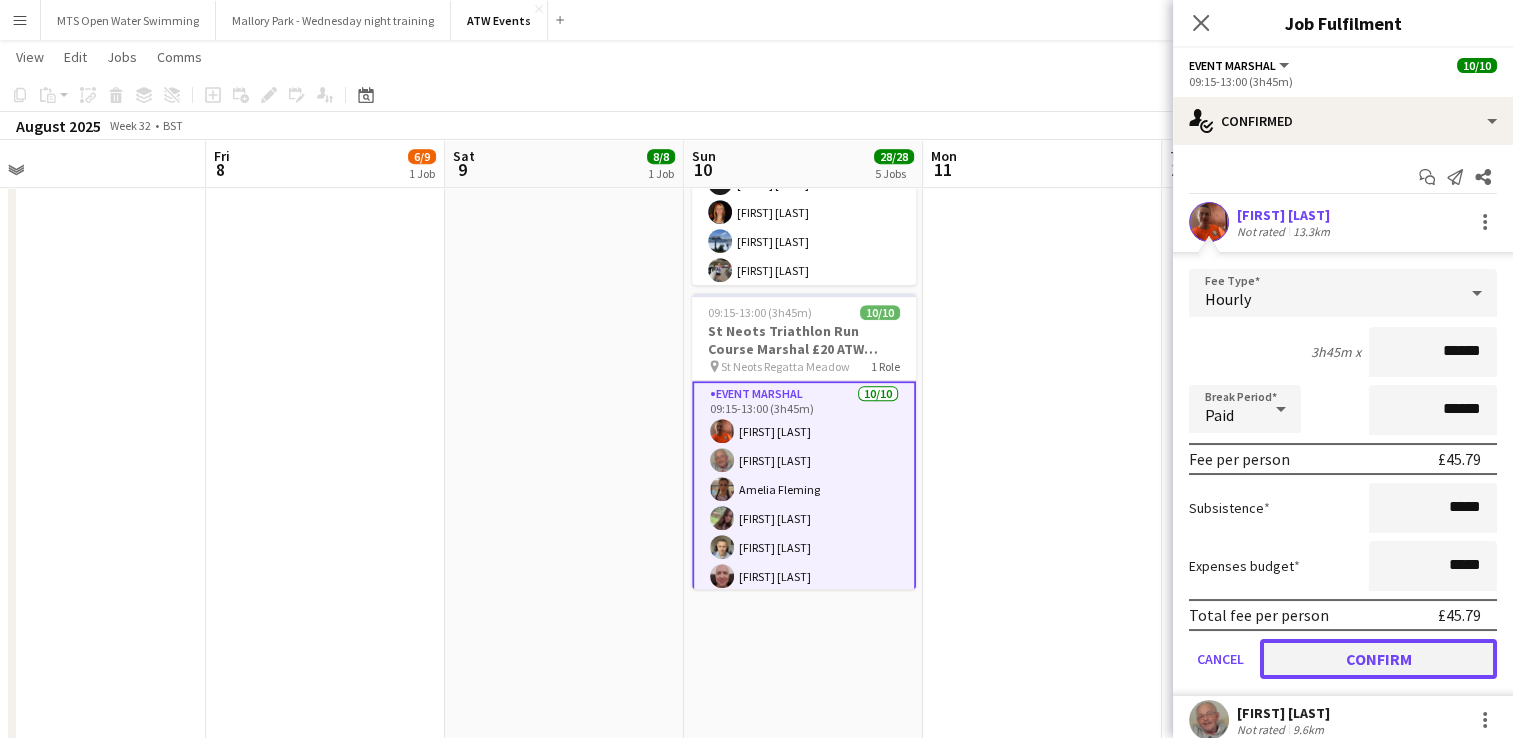 click on "Confirm" at bounding box center (1378, 659) 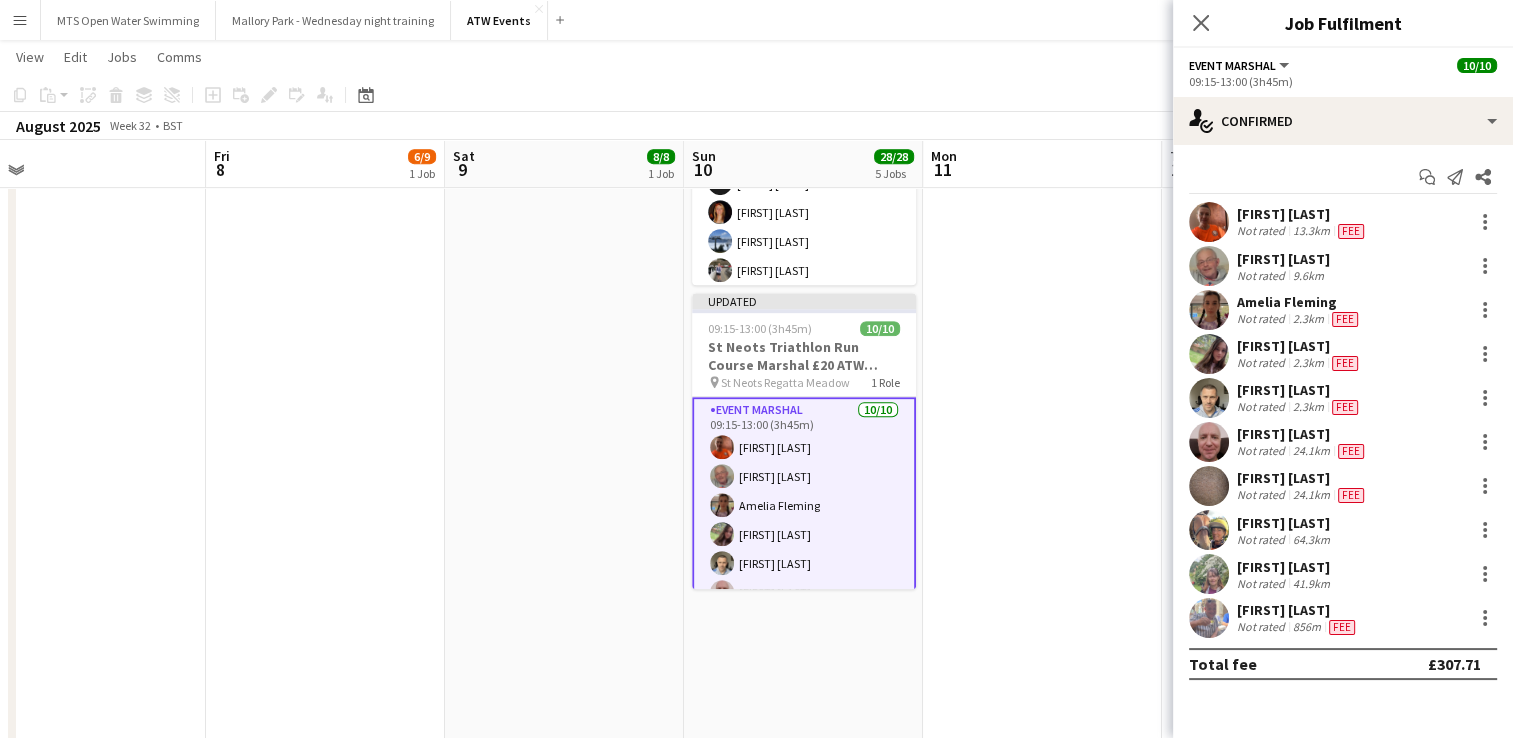 click at bounding box center (1042, 722) 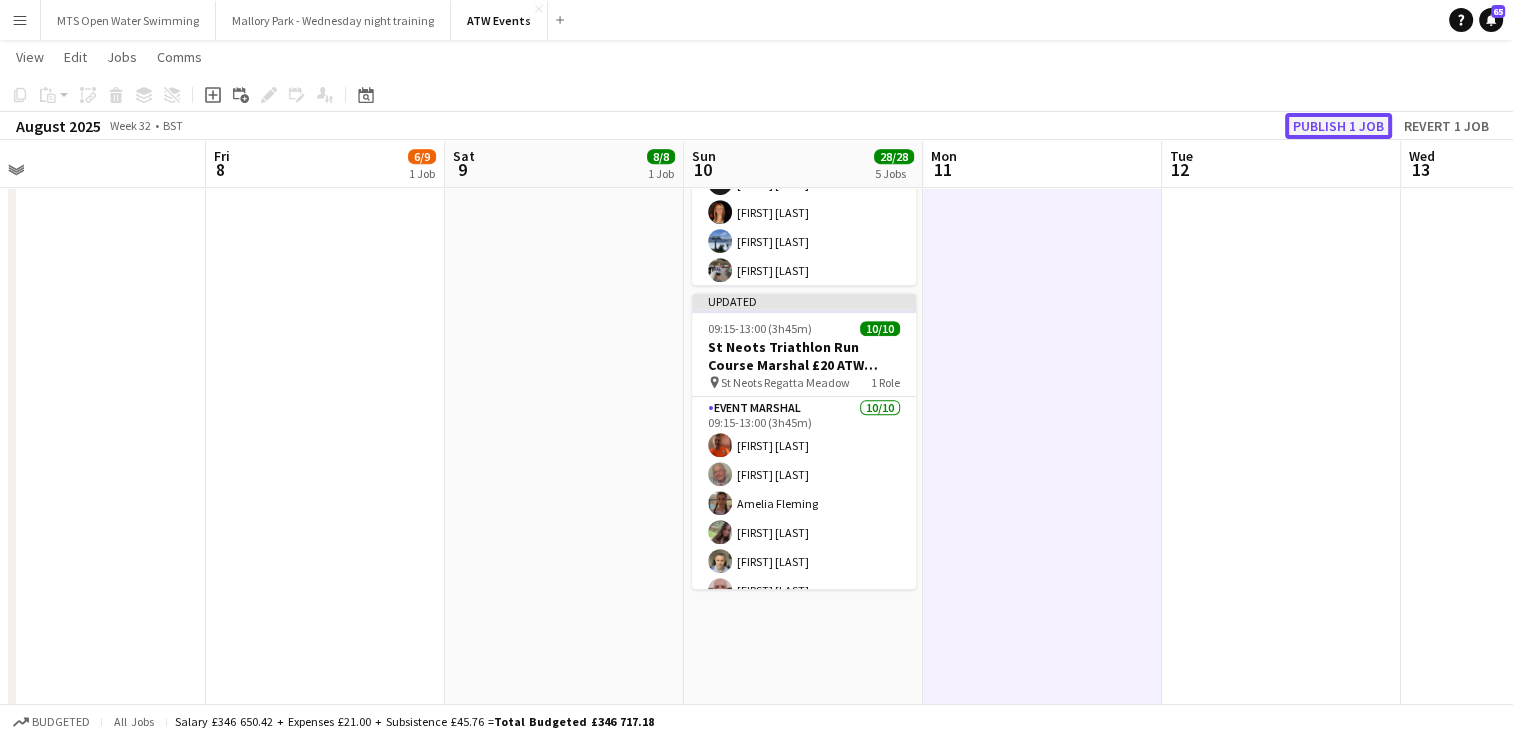 click on "Publish 1 job" 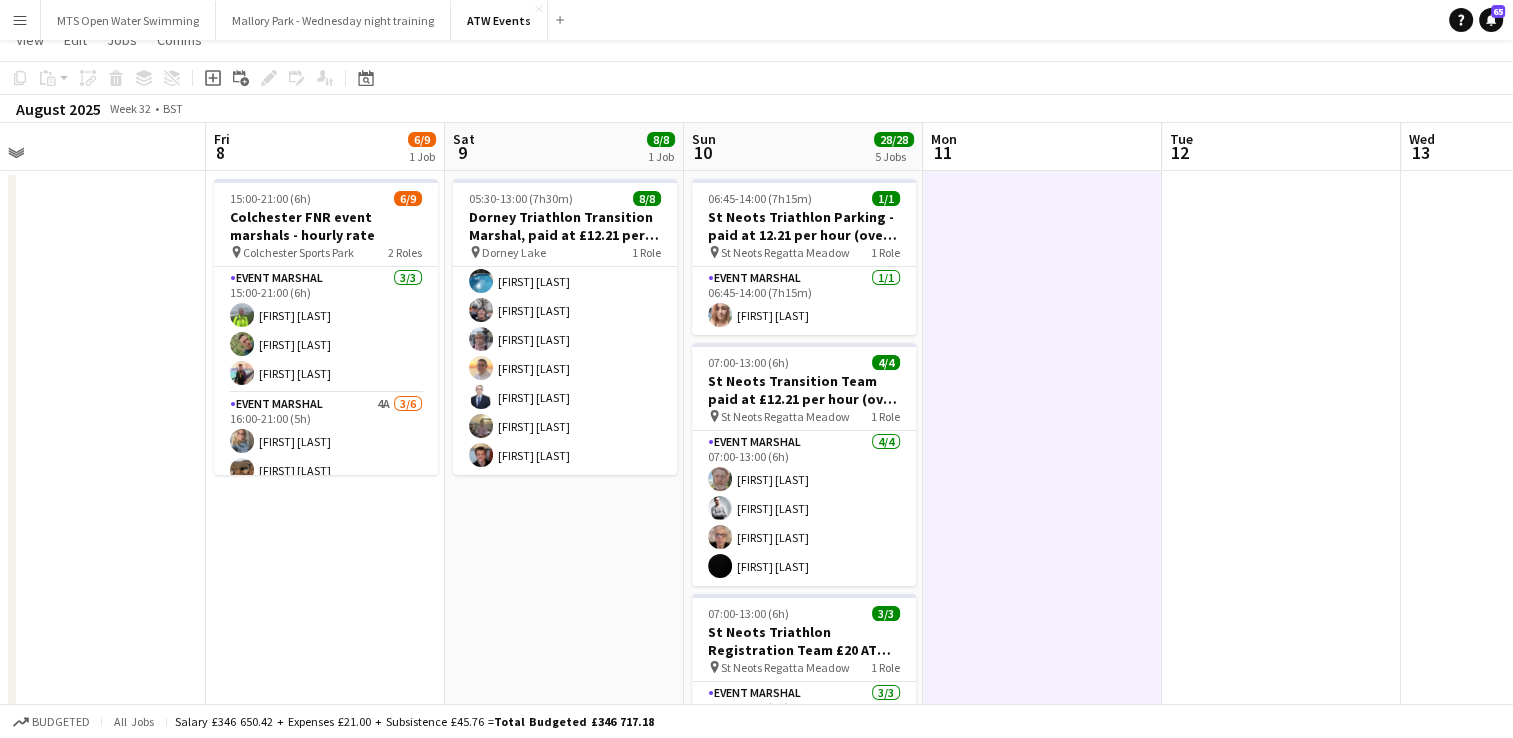 scroll, scrollTop: 0, scrollLeft: 0, axis: both 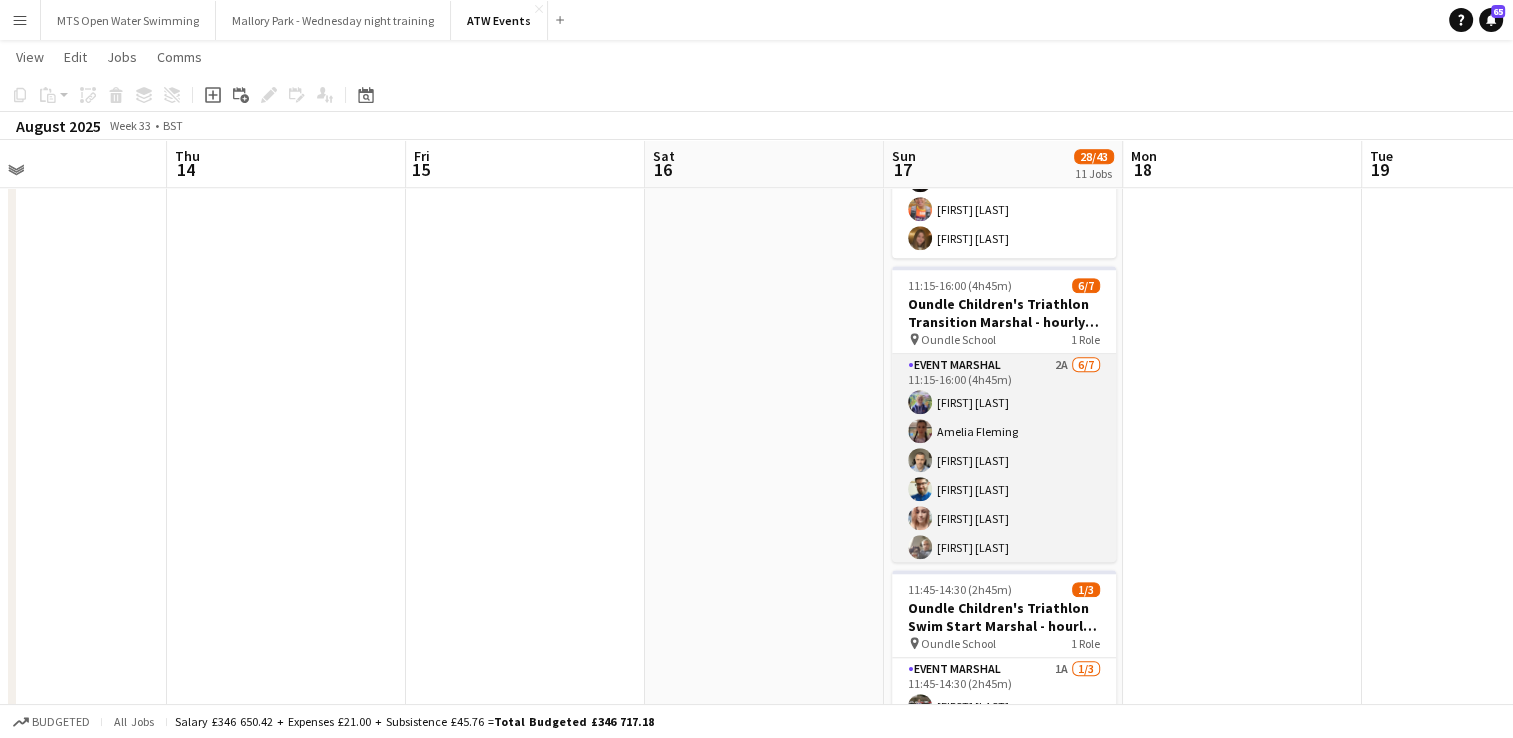 click on "Event Marshal   2A   6/7   11:15-16:00 (4h45m)
[FIRST] [LAST] [FIRST] [LAST] [FIRST] [LAST] [FIRST] [LAST] [FIRST] [LAST] [FIRST] [LAST]
single-neutral-actions" at bounding box center [1004, 475] 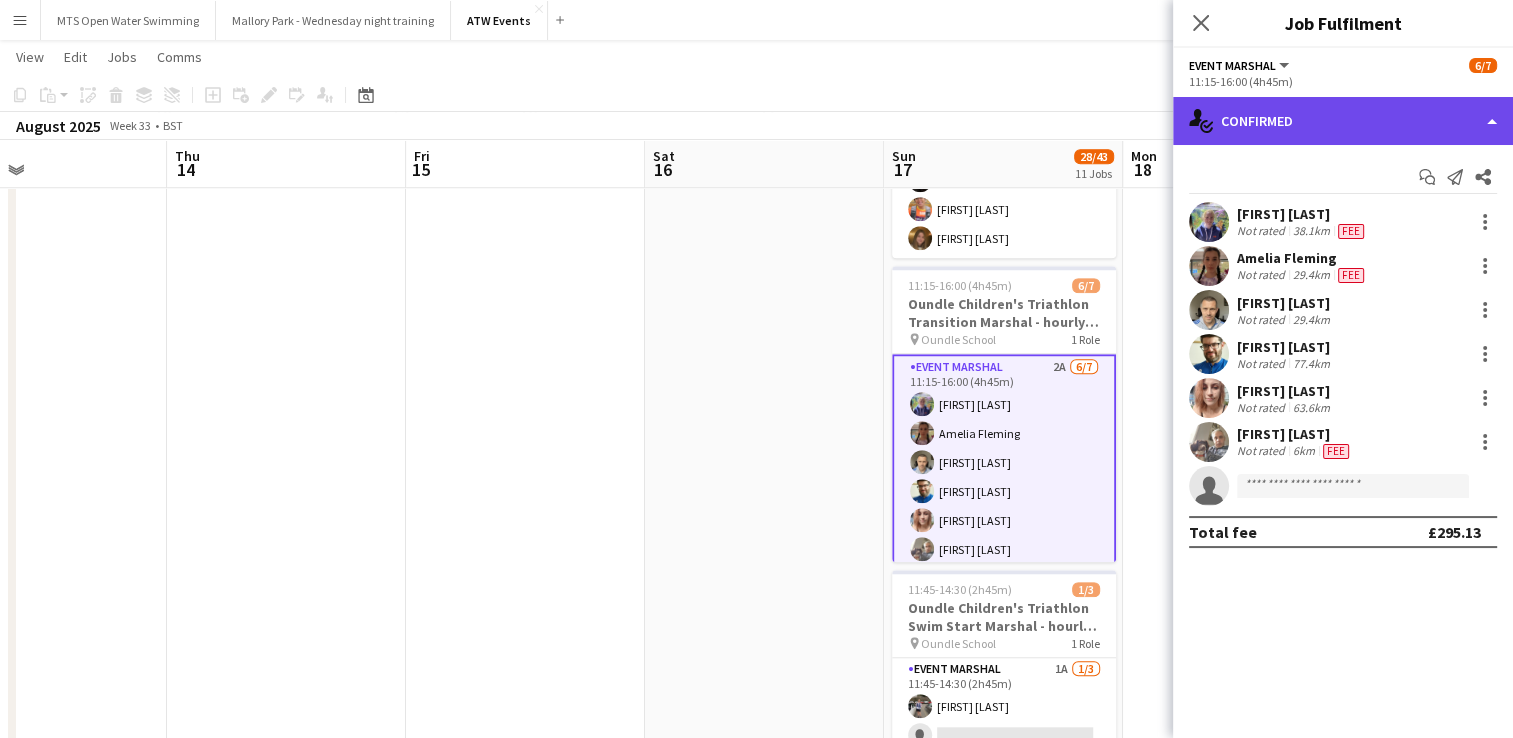 click on "single-neutral-actions-check-2
Confirmed" 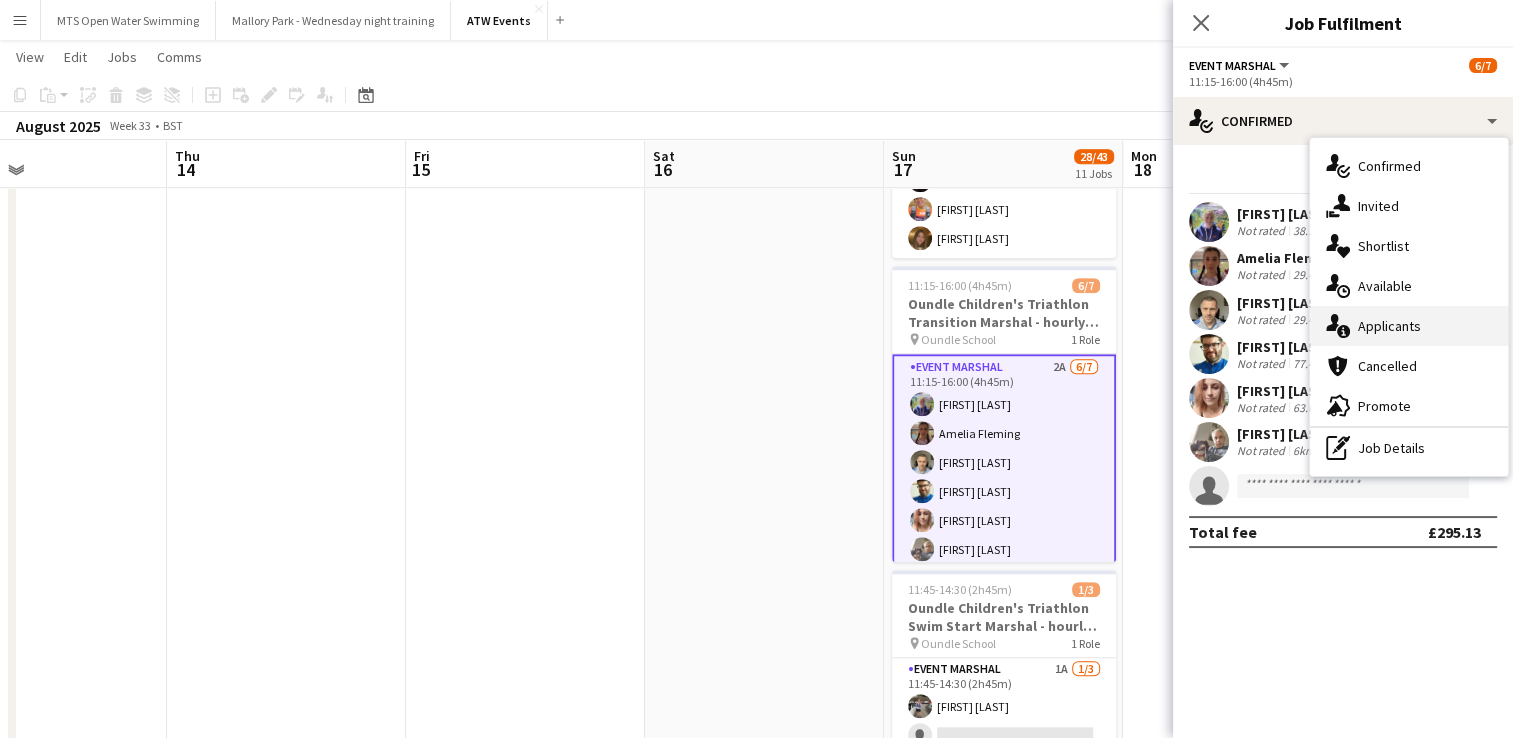 click on "single-neutral-actions-information
Applicants" at bounding box center [1409, 326] 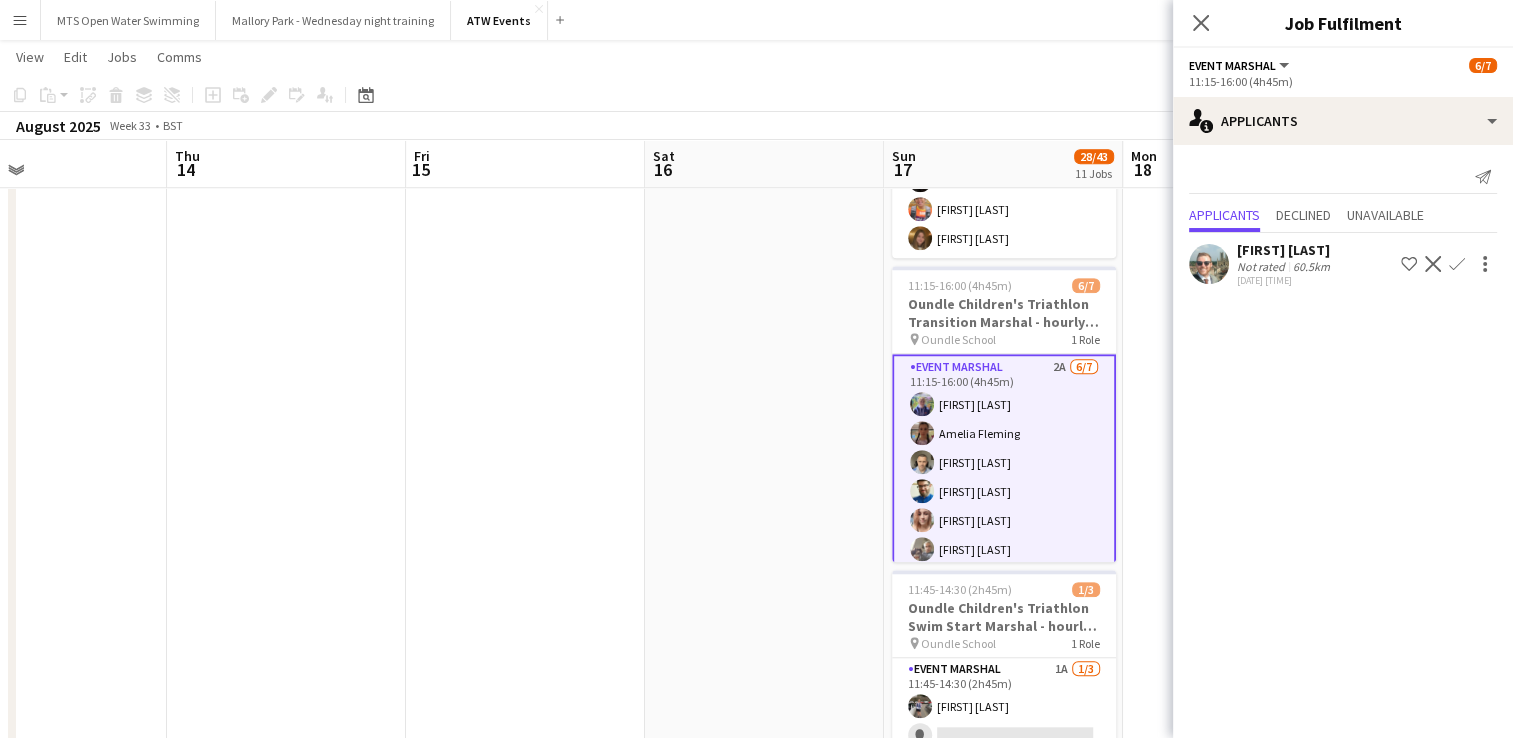 click at bounding box center (764, -10) 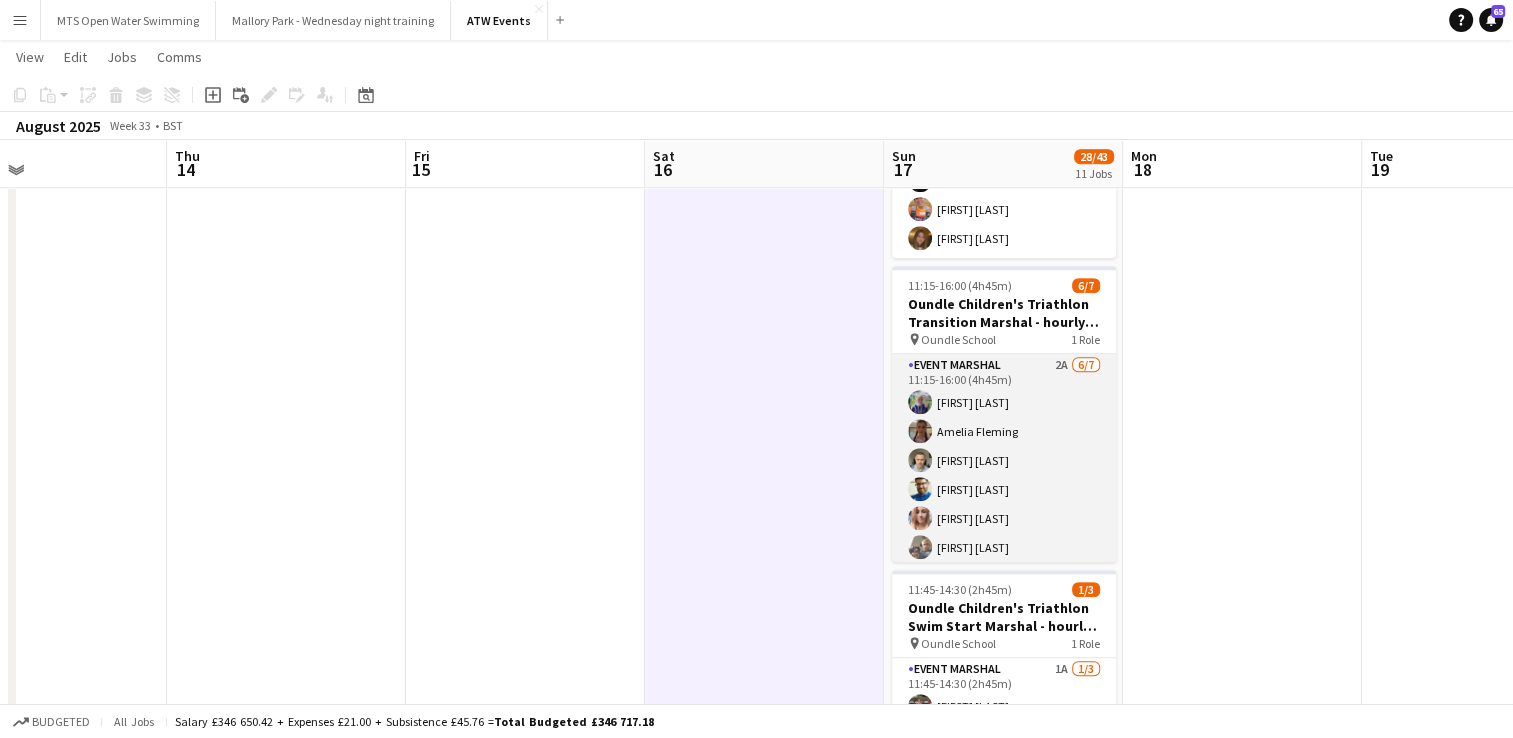 scroll, scrollTop: 33, scrollLeft: 0, axis: vertical 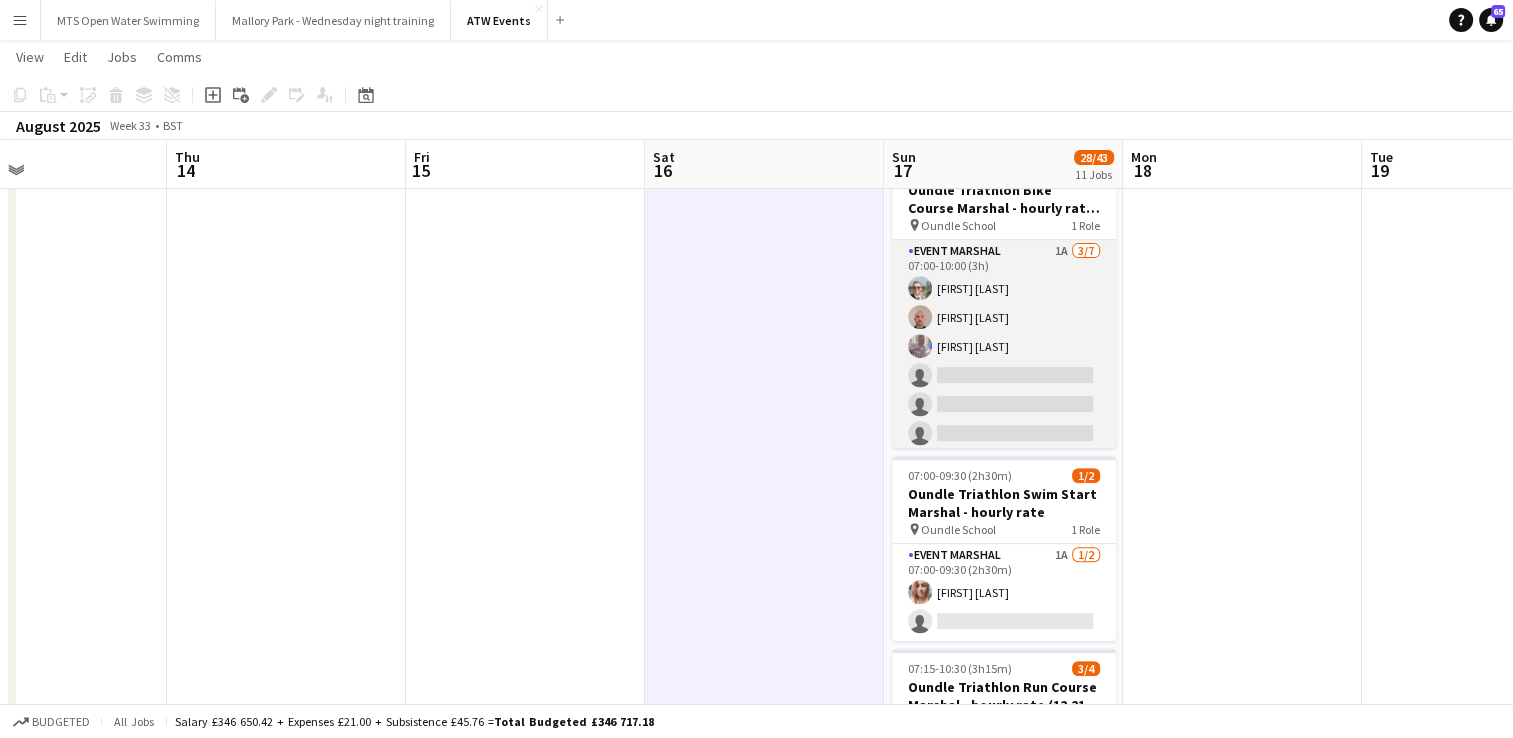 click on "Event Marshal   1A   3/7   07:00-10:00 (3h)
[FIRST] [LAST] [FIRST] [LAST] [FIRST] [LAST]
single-neutral-actions
single-neutral-actions
single-neutral-actions
single-neutral-actions" at bounding box center [1004, 361] 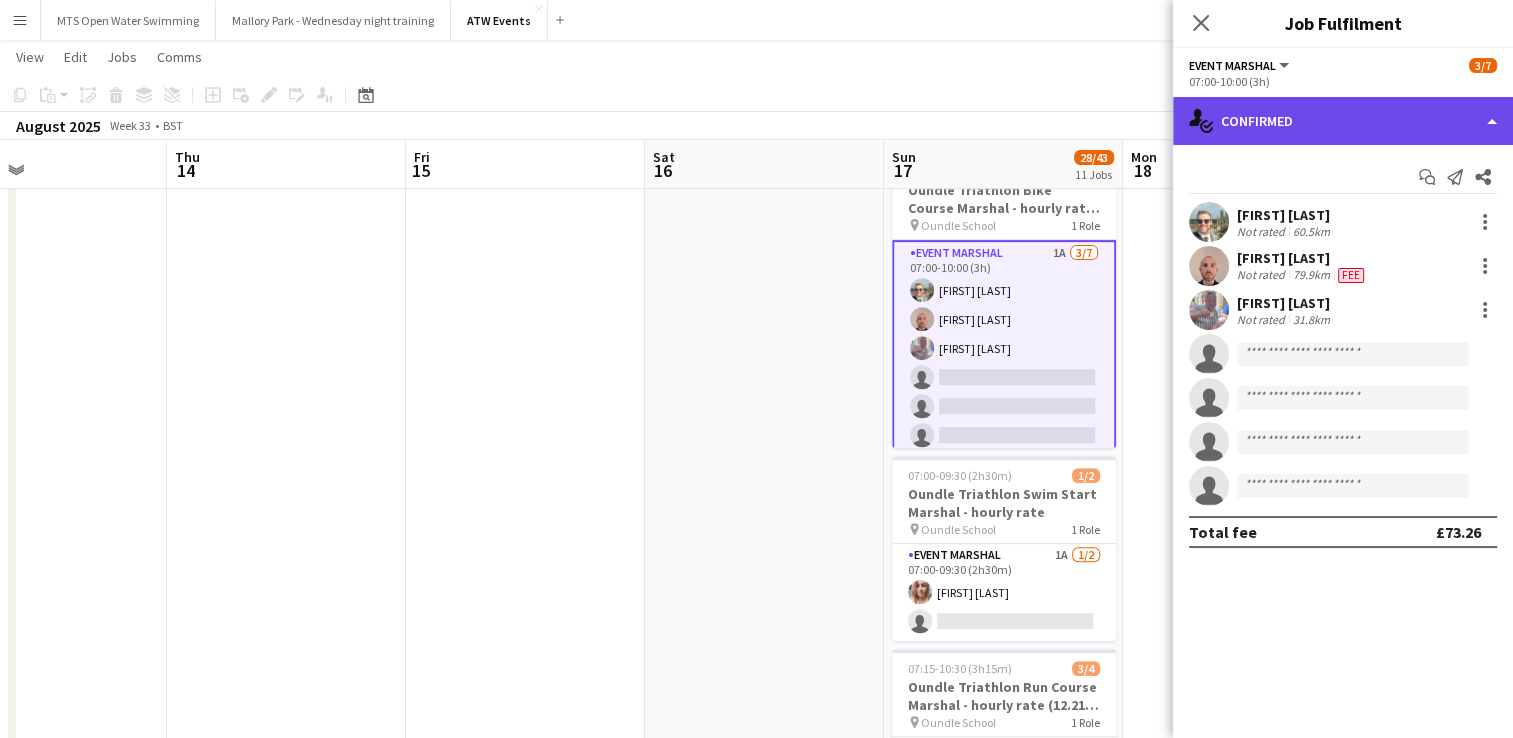 click on "single-neutral-actions-check-2
Confirmed" 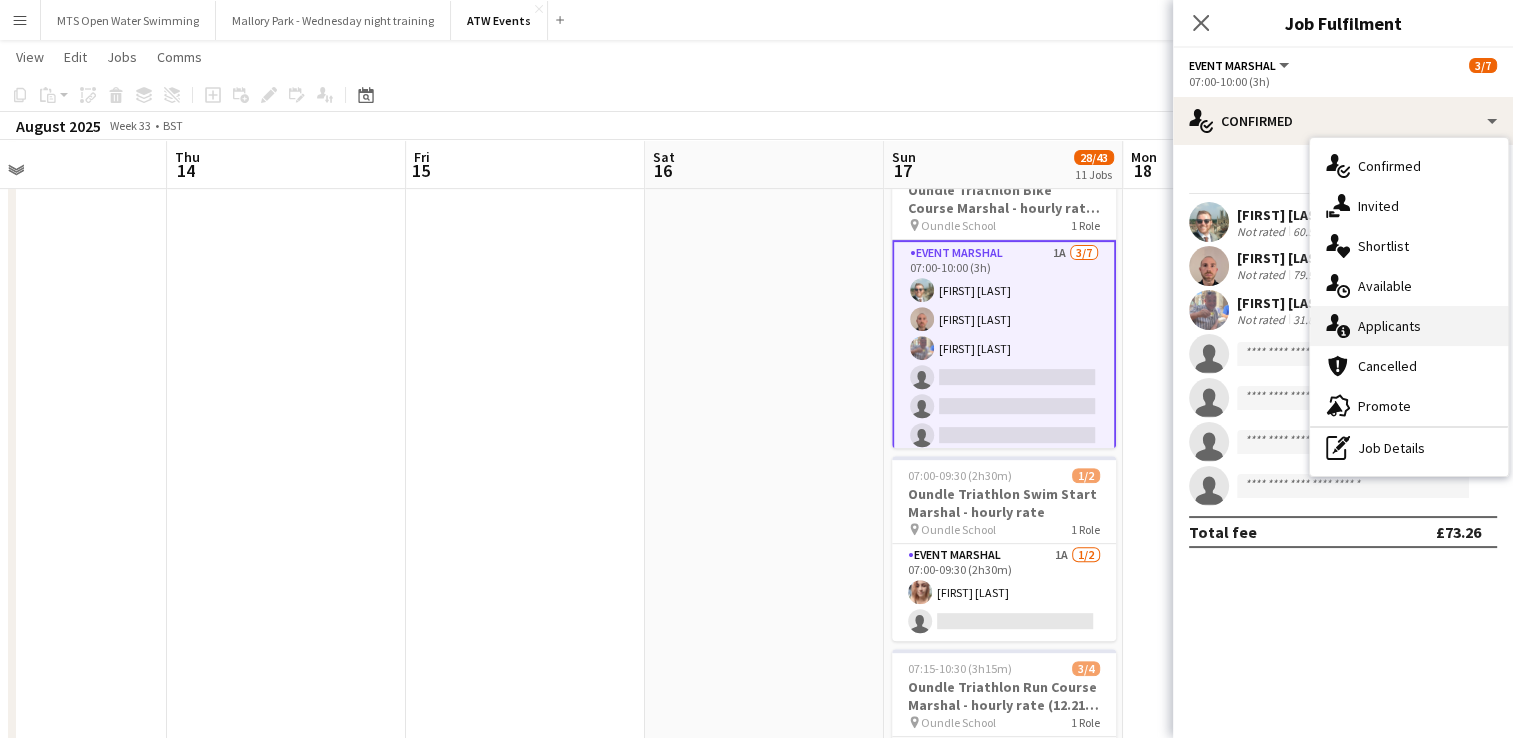 click on "single-neutral-actions-information
Applicants" at bounding box center [1409, 326] 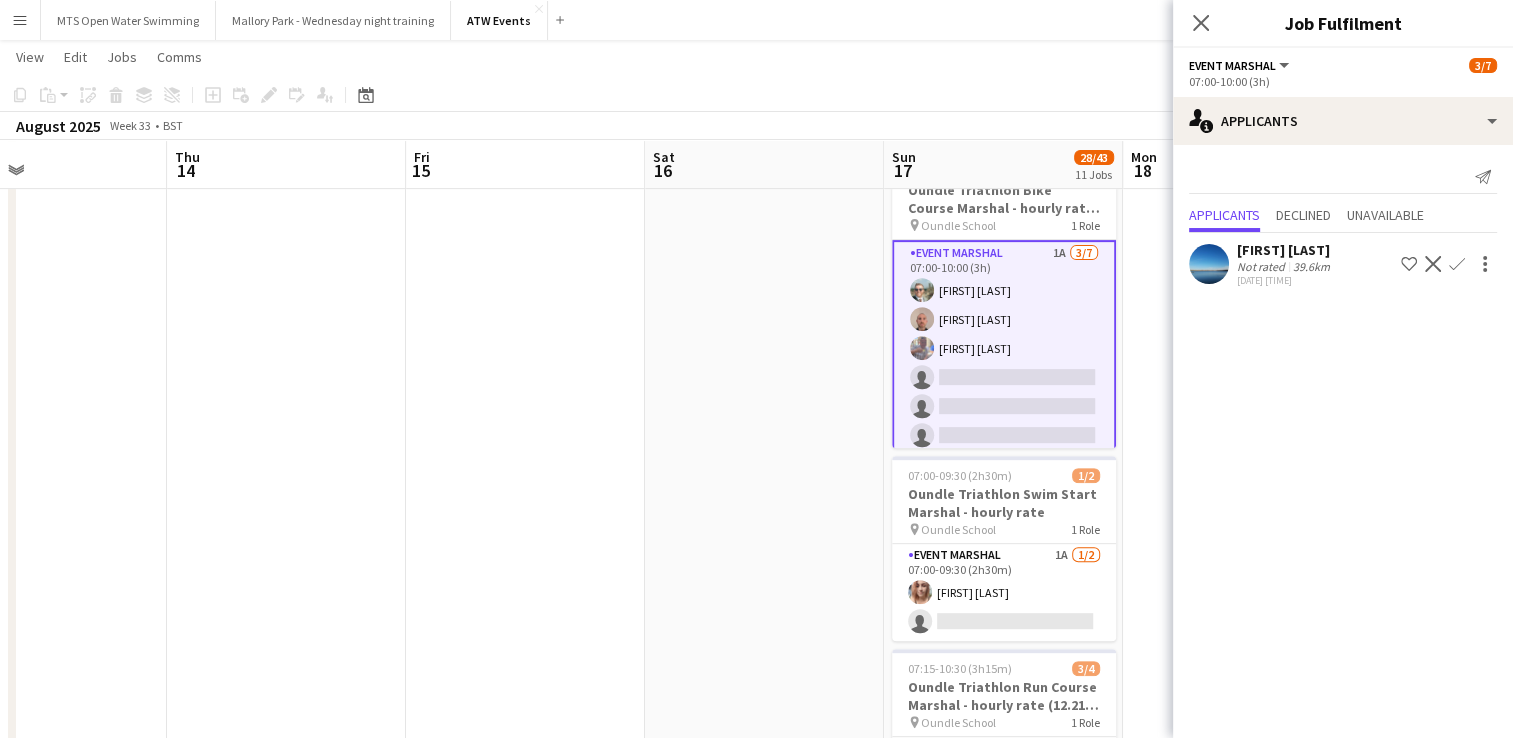 click on "Confirm" 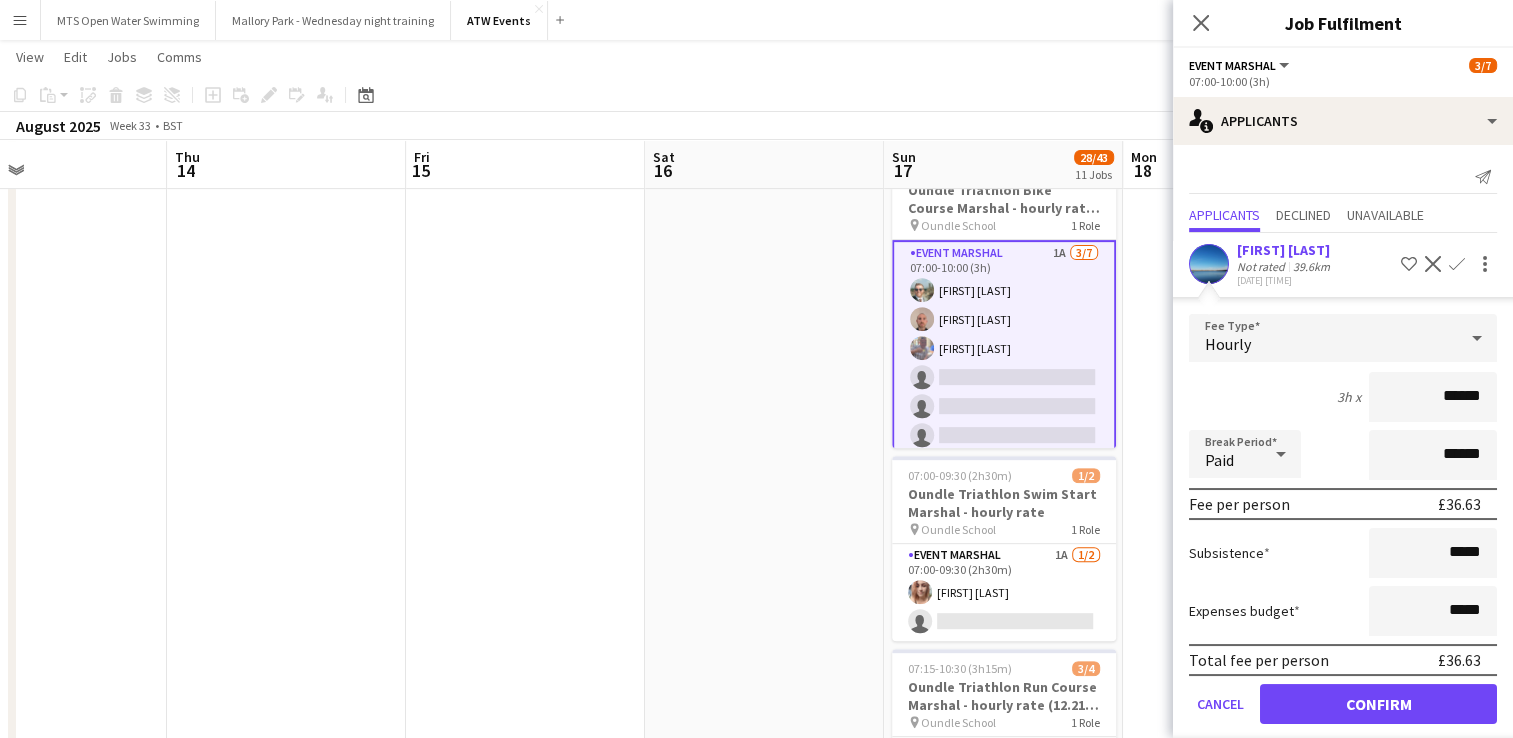 click on "Hourly" at bounding box center (1323, 338) 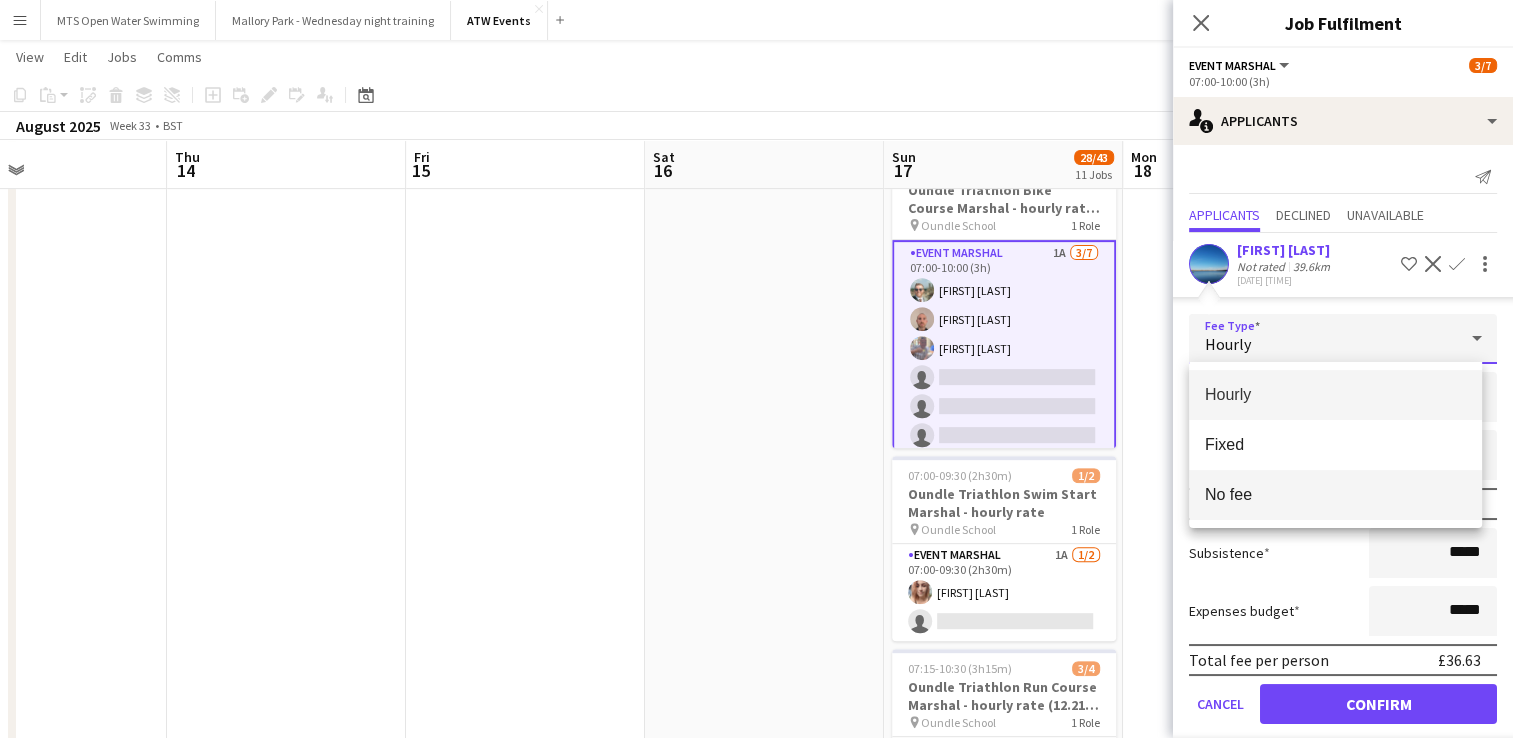 click on "No fee" at bounding box center (1335, 494) 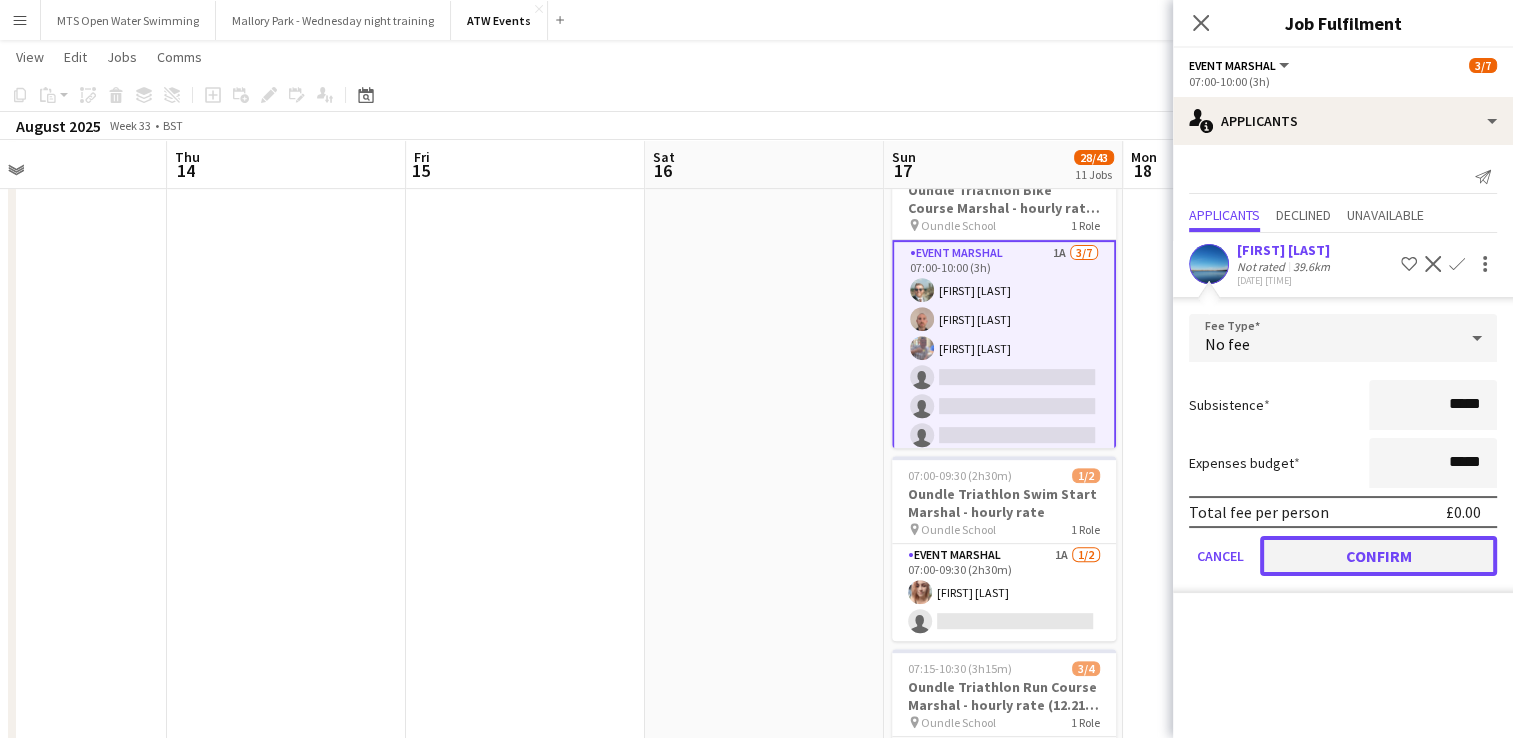 click on "Confirm" 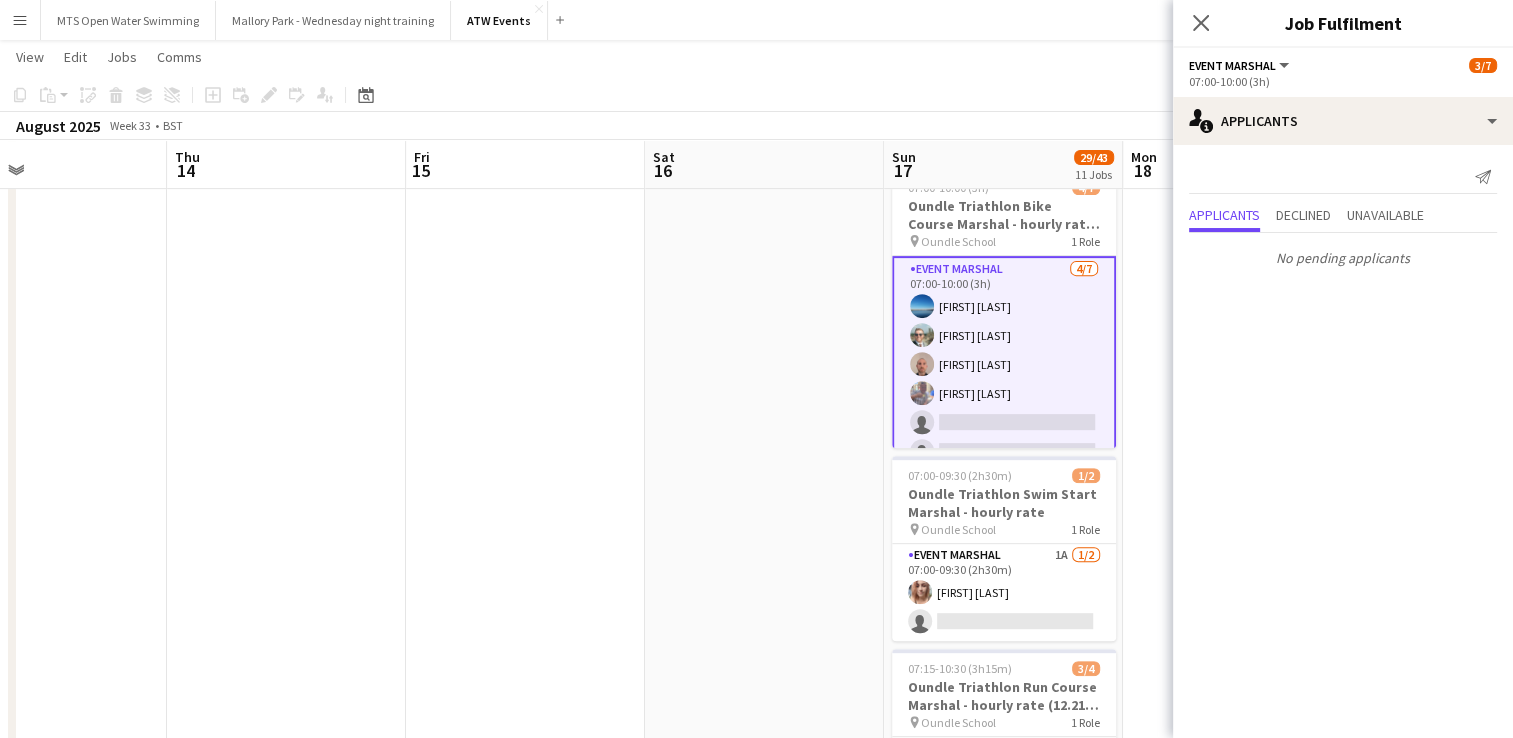 click at bounding box center [764, 846] 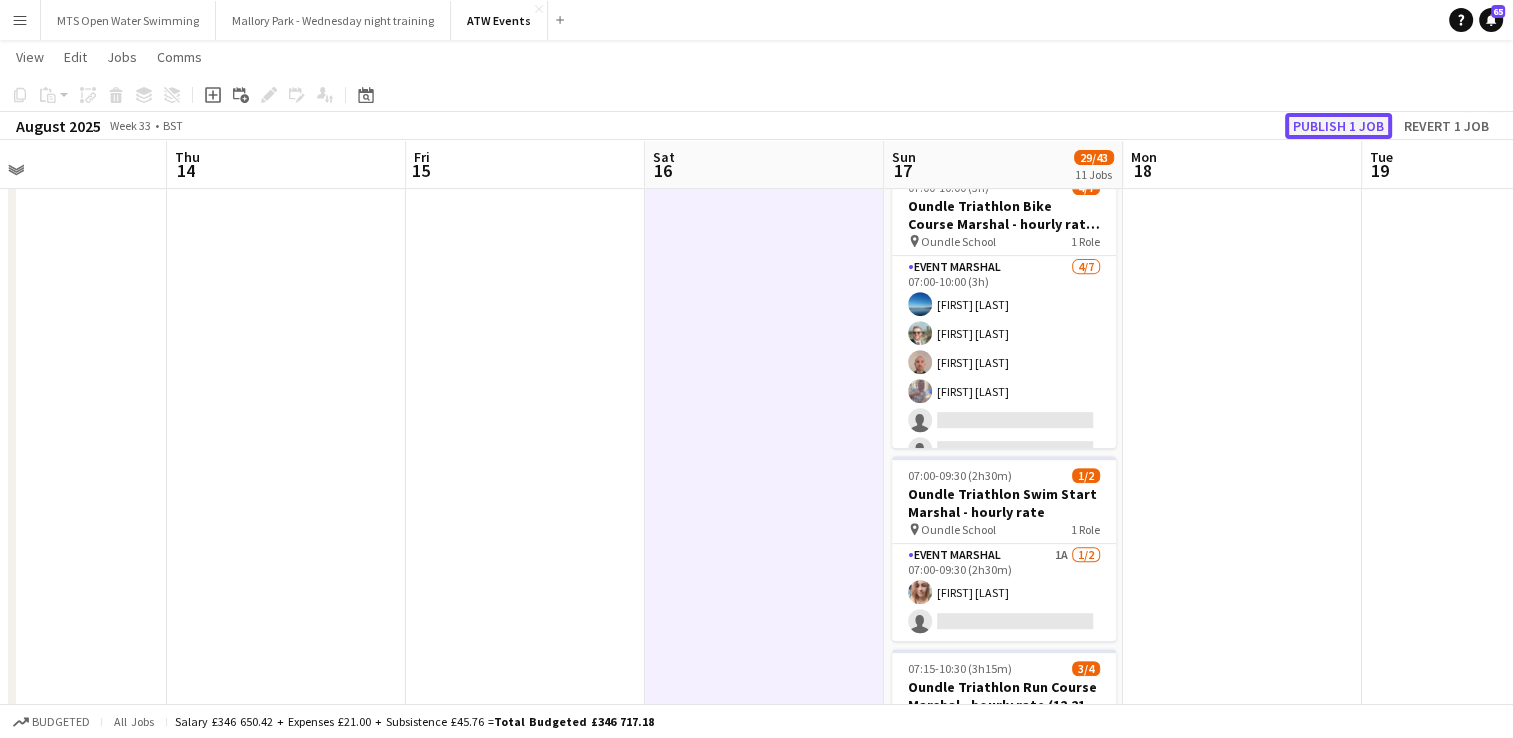 click on "Publish 1 job" 